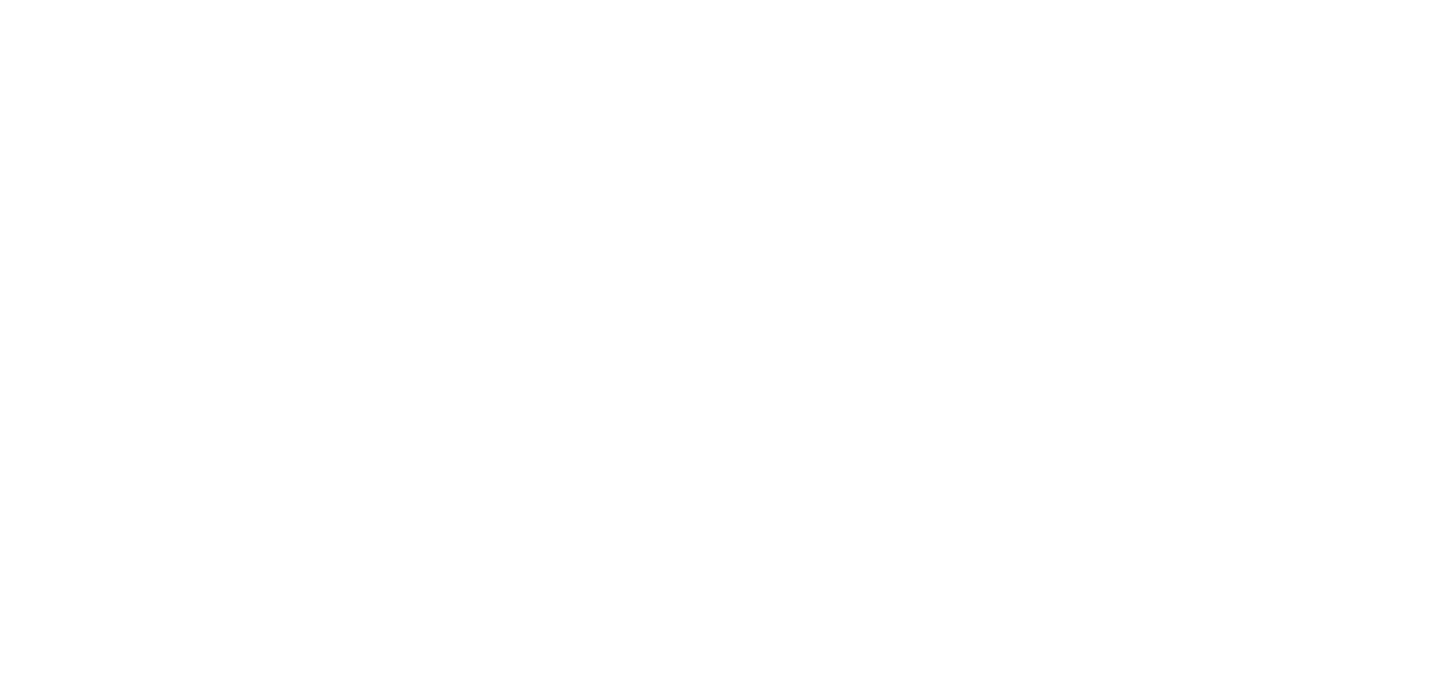 scroll, scrollTop: 0, scrollLeft: 0, axis: both 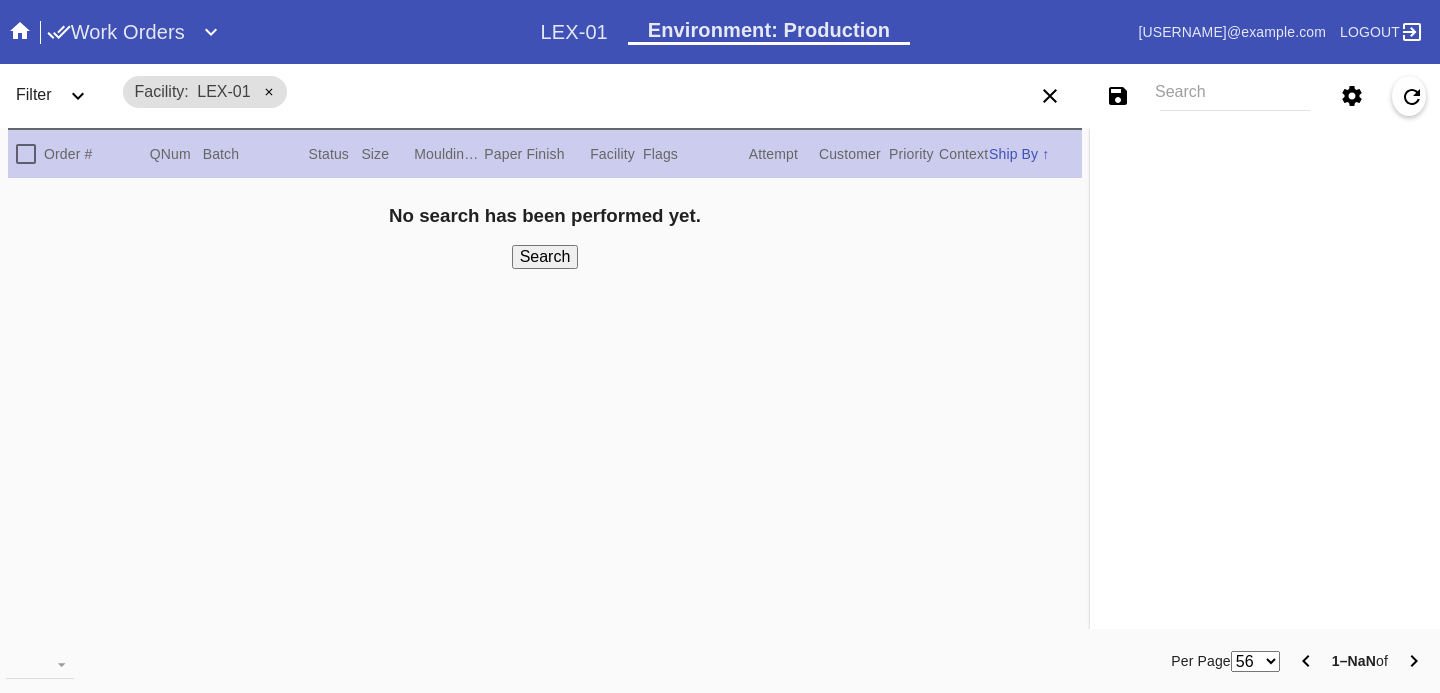 click at bounding box center (59, 32) 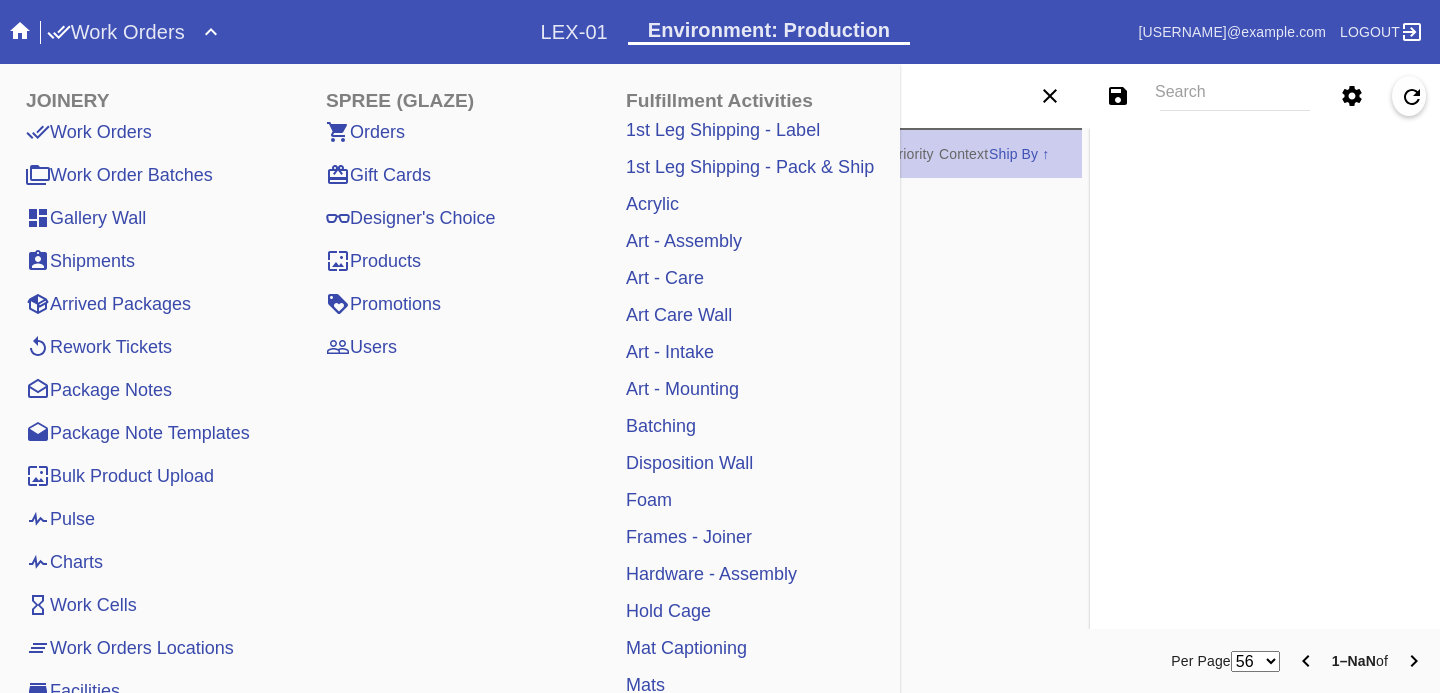 click on "Pulse" at bounding box center [60, 519] 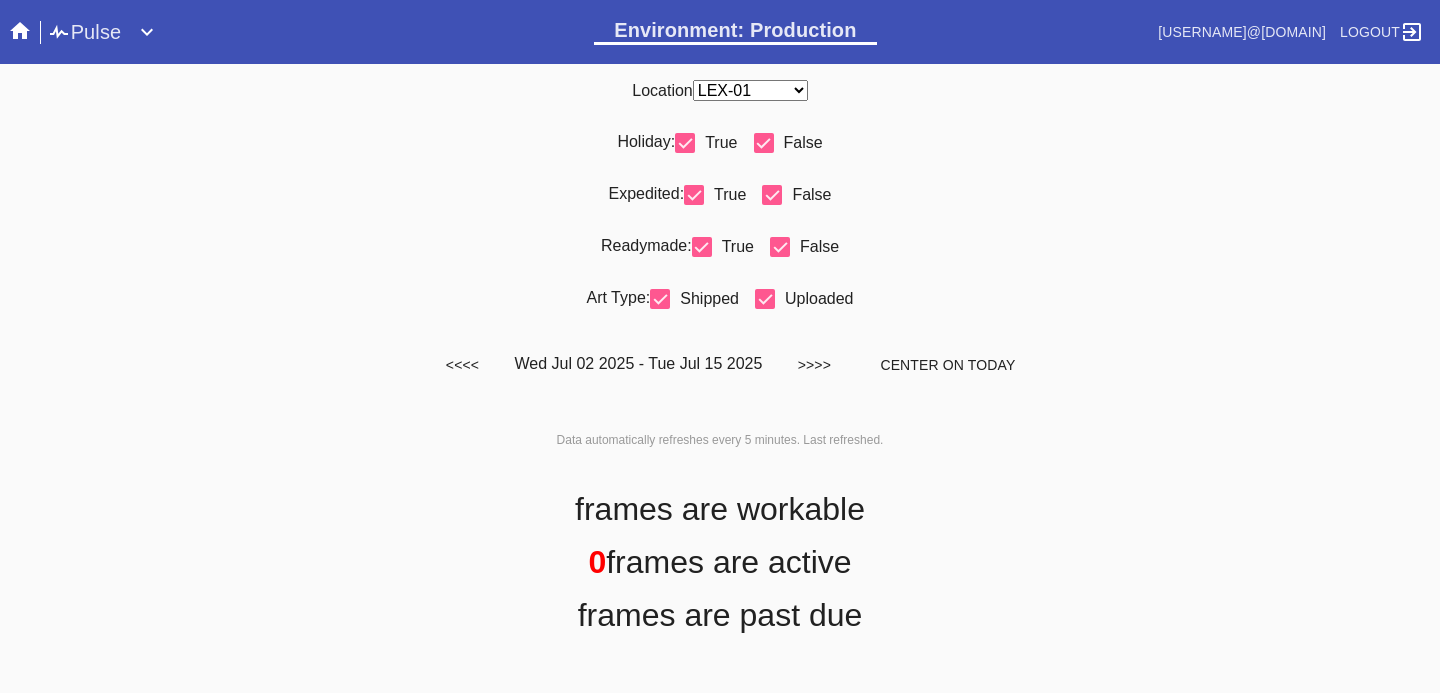 scroll, scrollTop: 0, scrollLeft: 0, axis: both 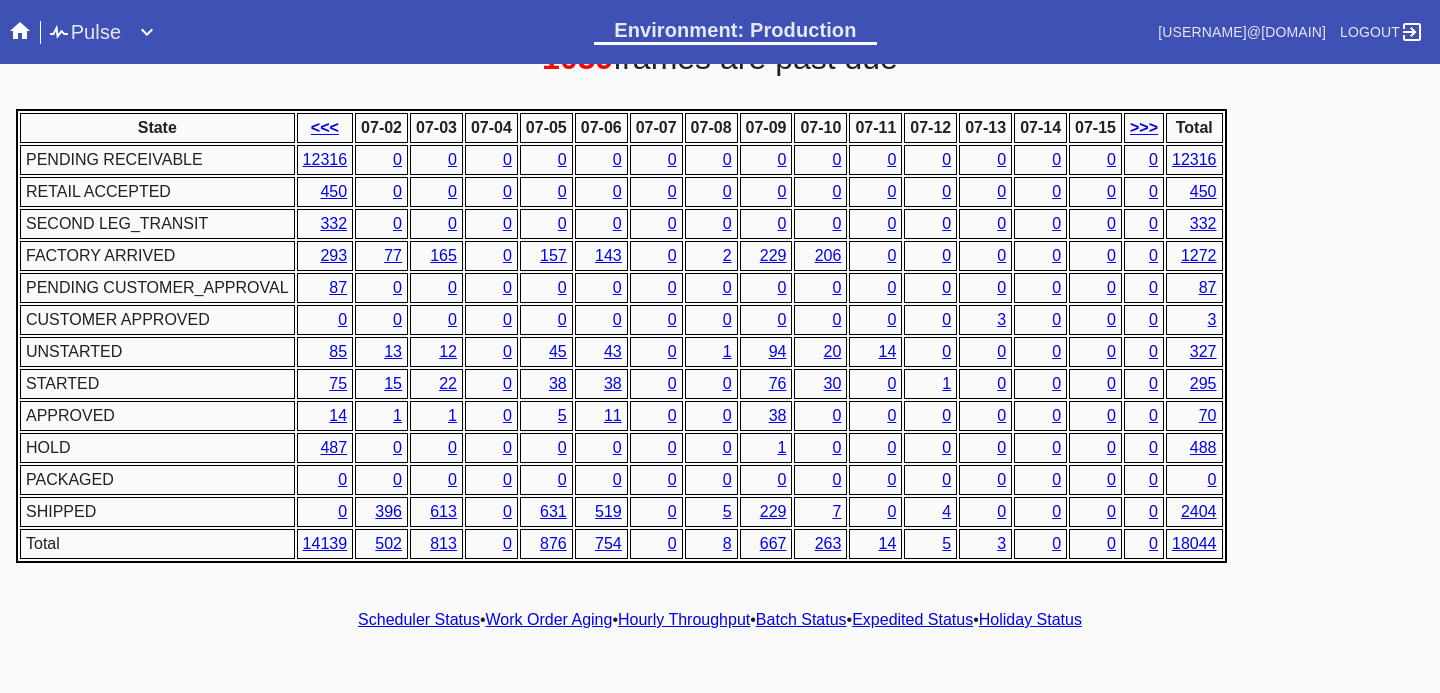 click on "Hourly Throughput" at bounding box center (684, 619) 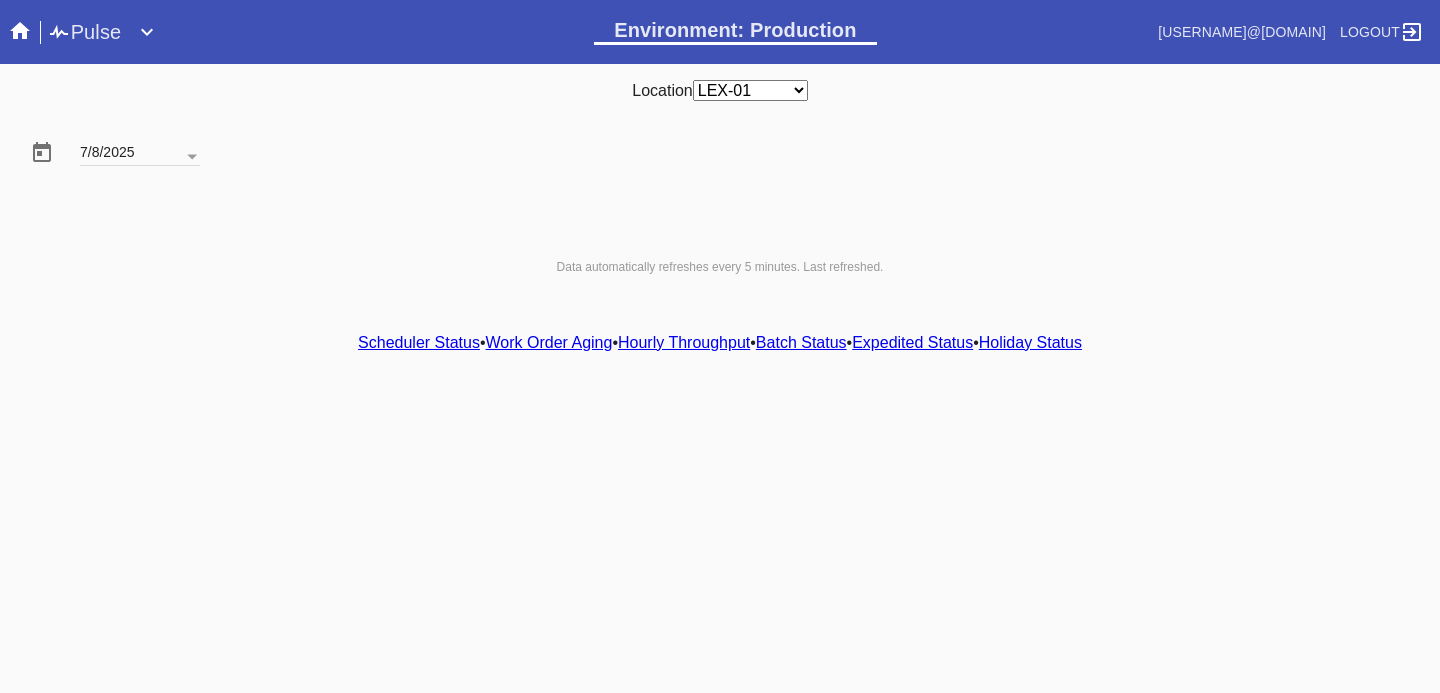 scroll, scrollTop: 0, scrollLeft: 0, axis: both 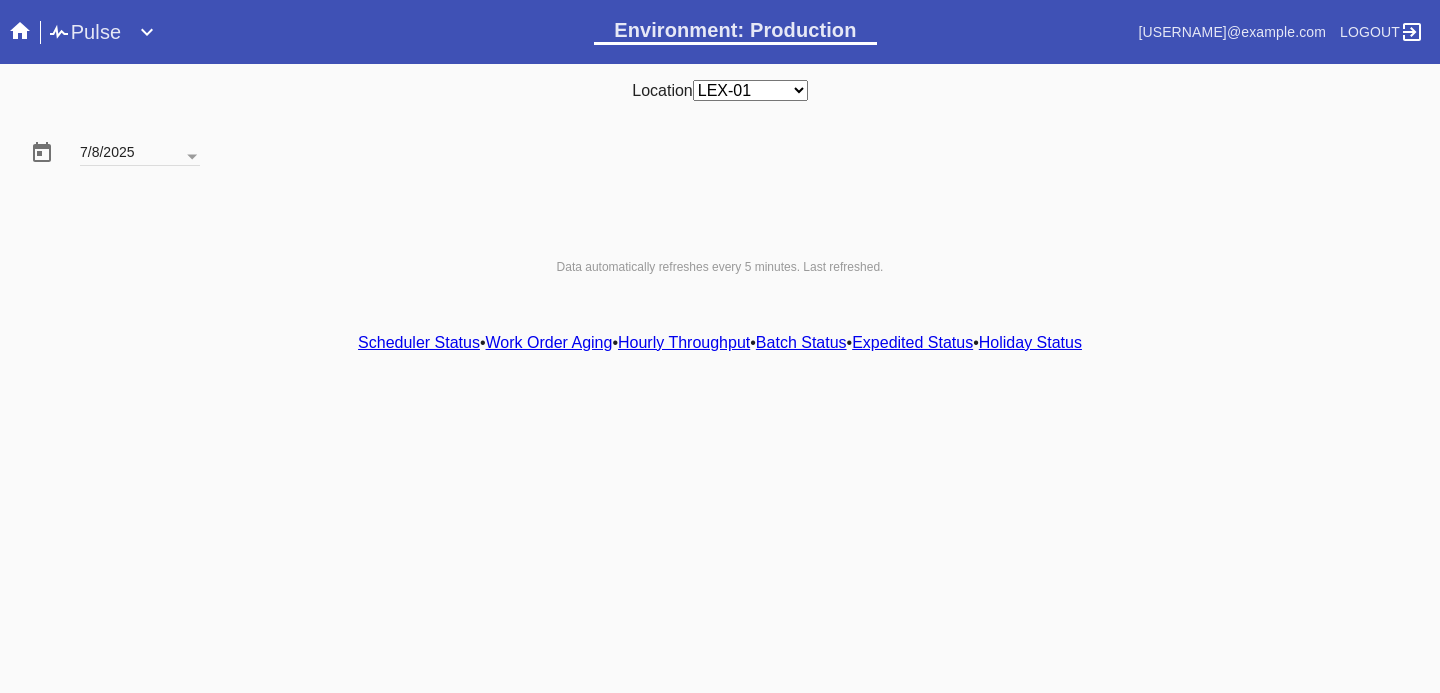 click on "Hourly Throughput" at bounding box center [684, 342] 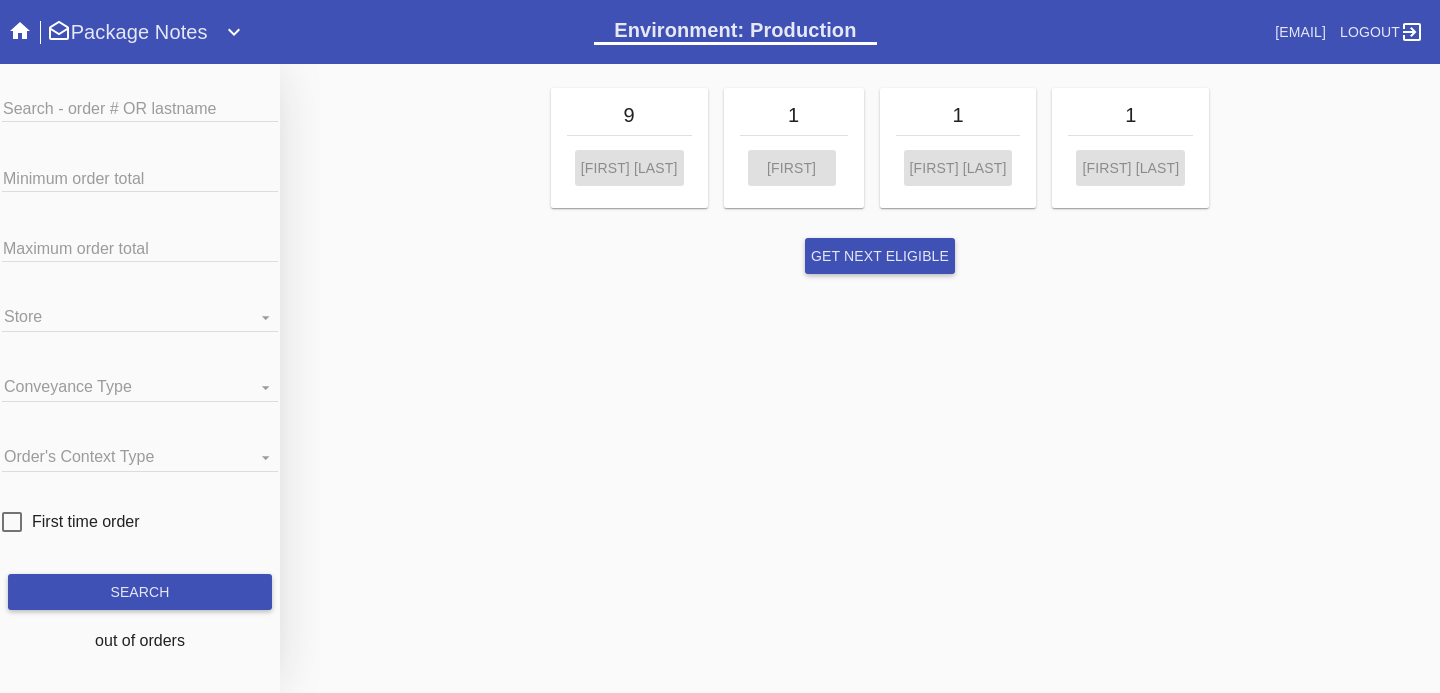 scroll, scrollTop: 0, scrollLeft: 0, axis: both 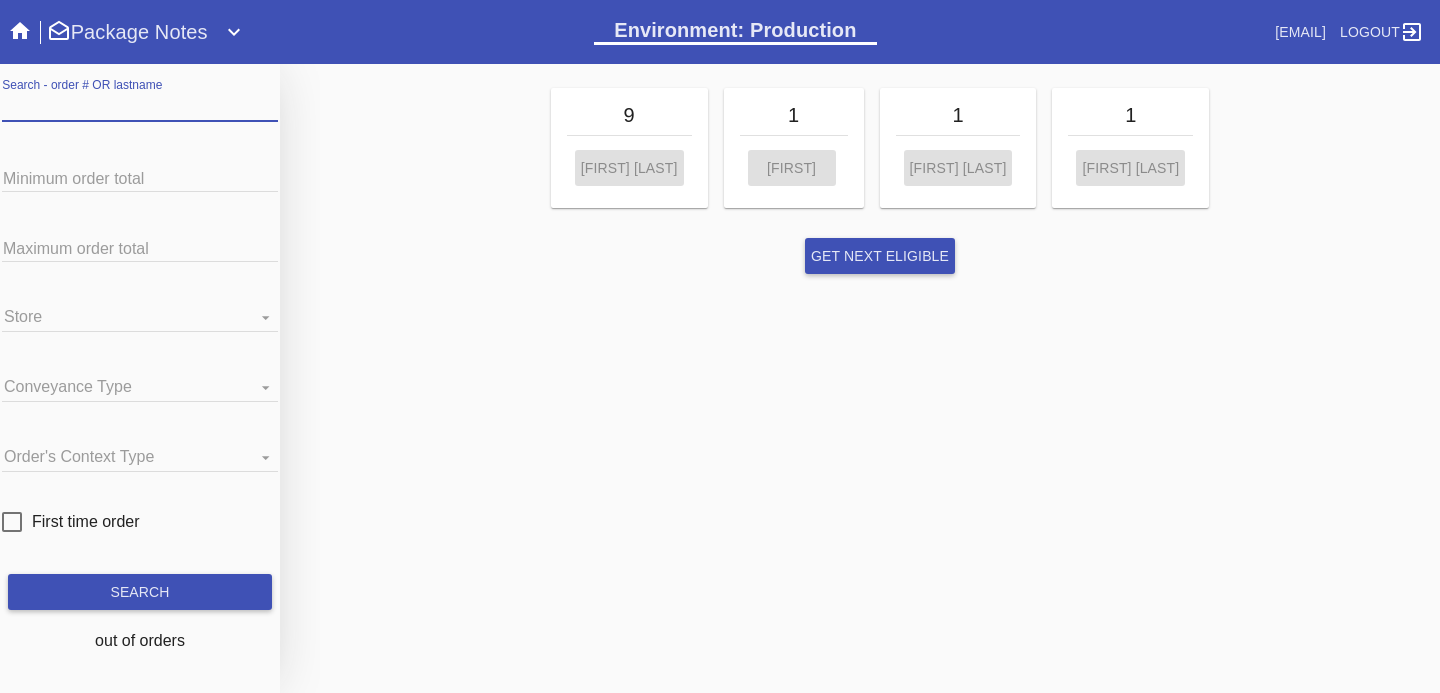 click on "Search - order # OR lastname" at bounding box center [140, 107] 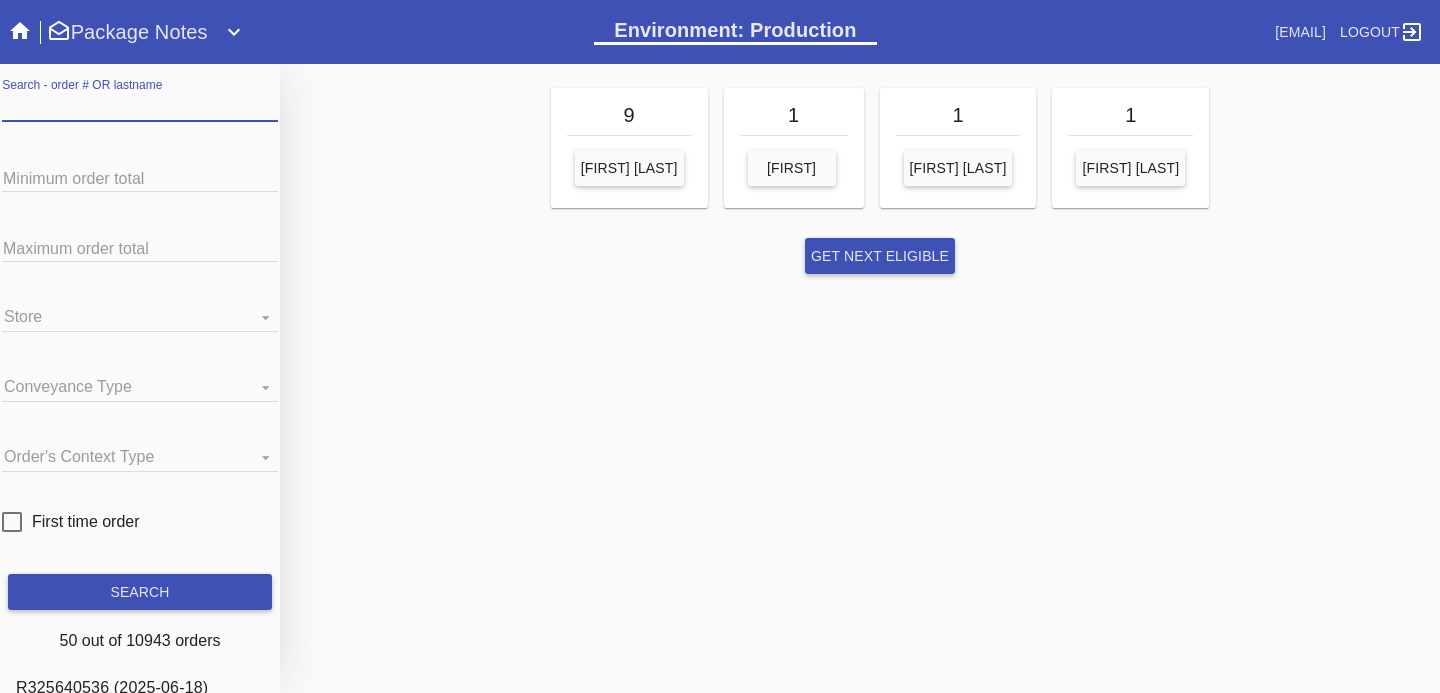 paste on "R769485541" 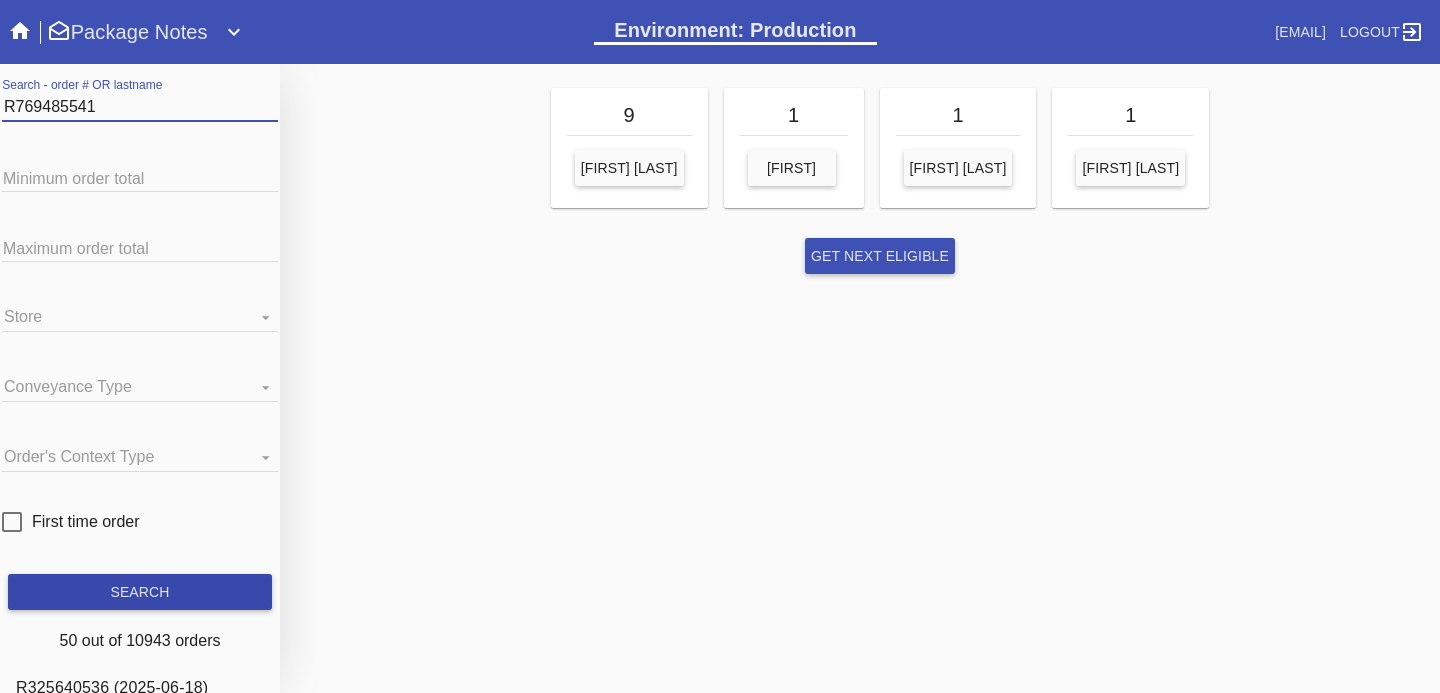 type on "R769485541" 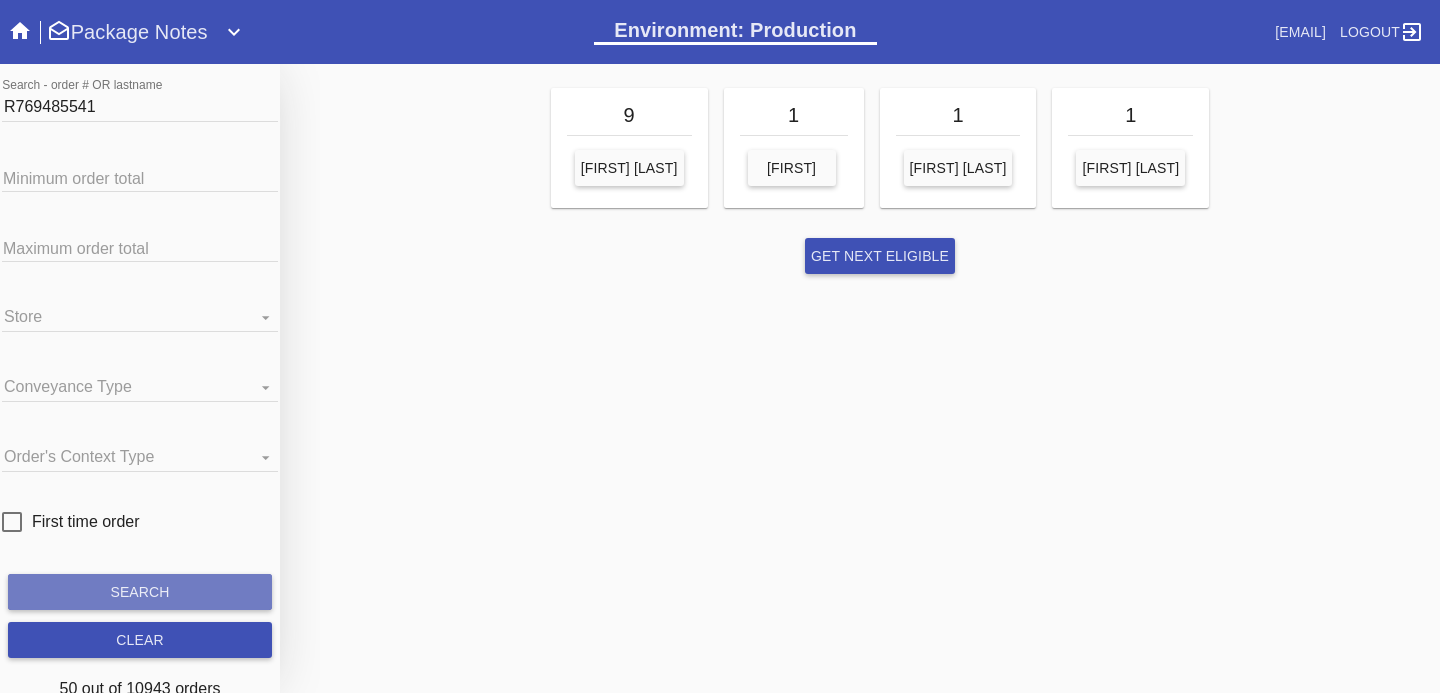 click on "search" at bounding box center (139, 592) 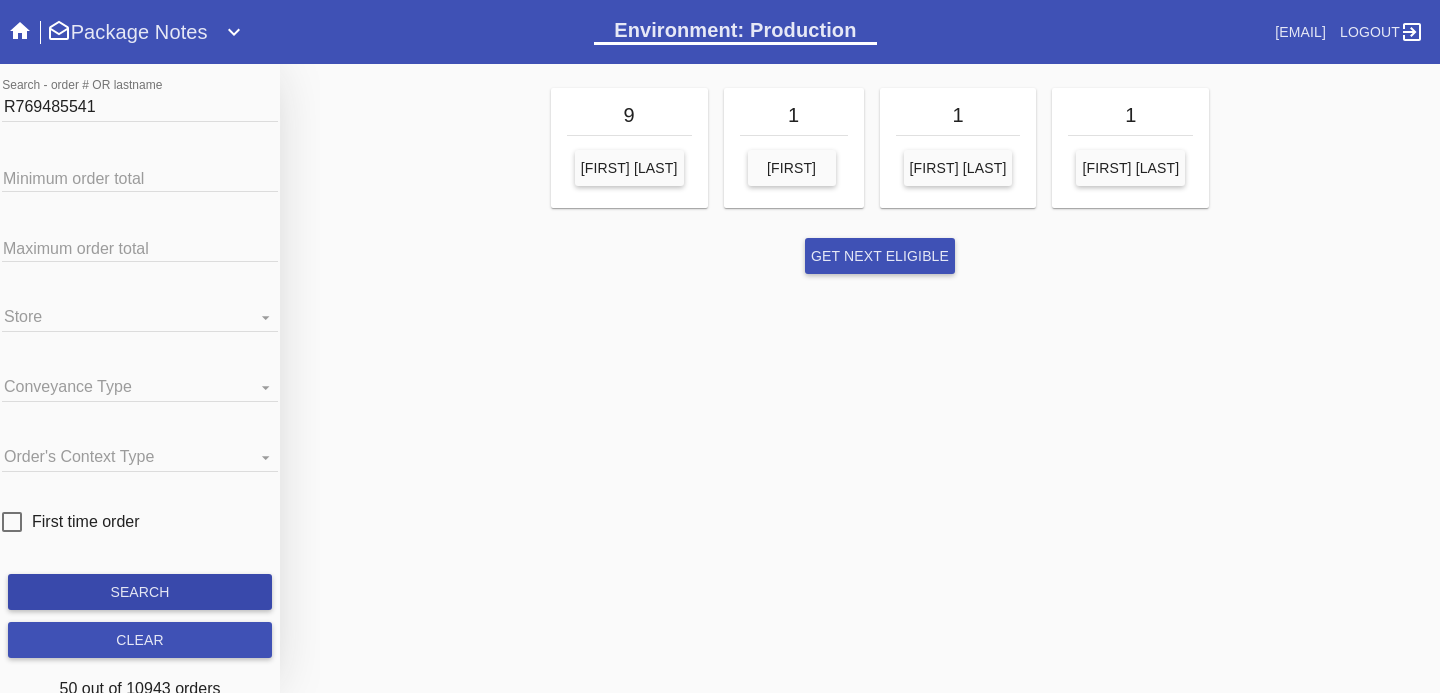 click on "search" at bounding box center [139, 592] 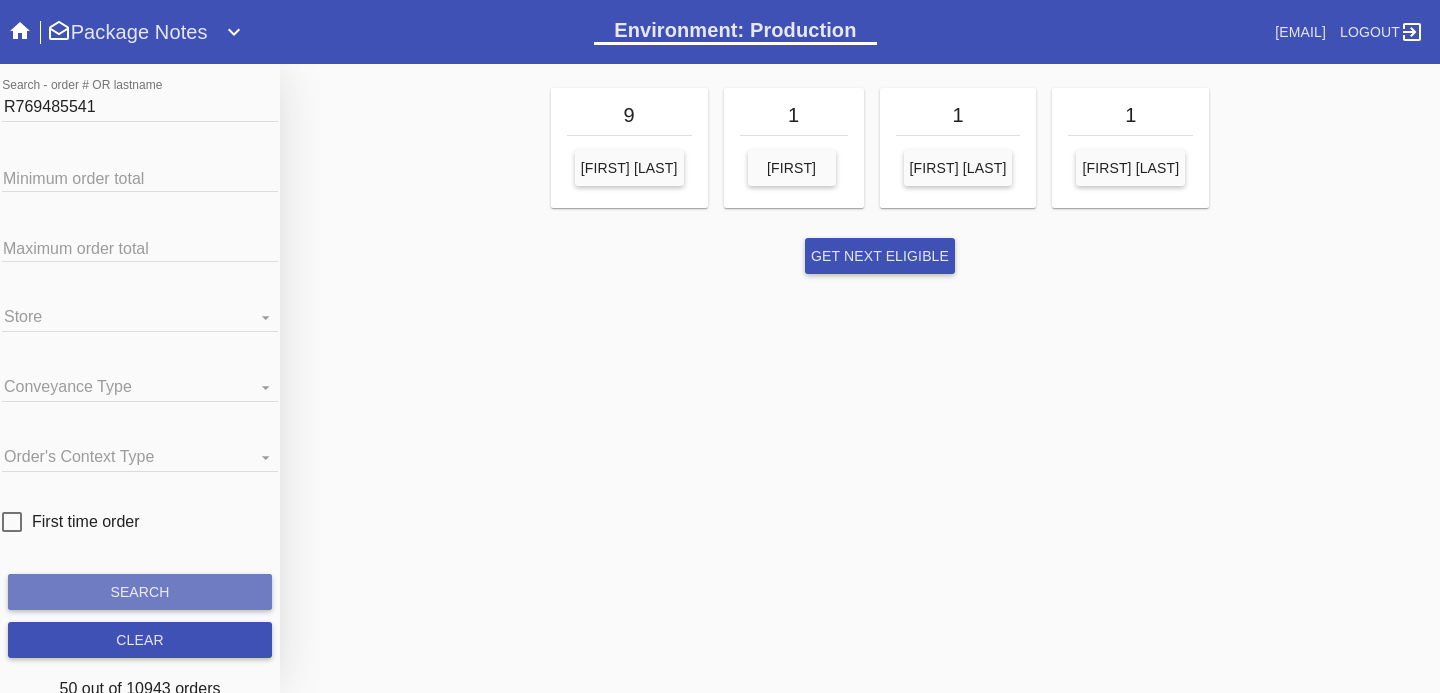 click on "search" at bounding box center (139, 592) 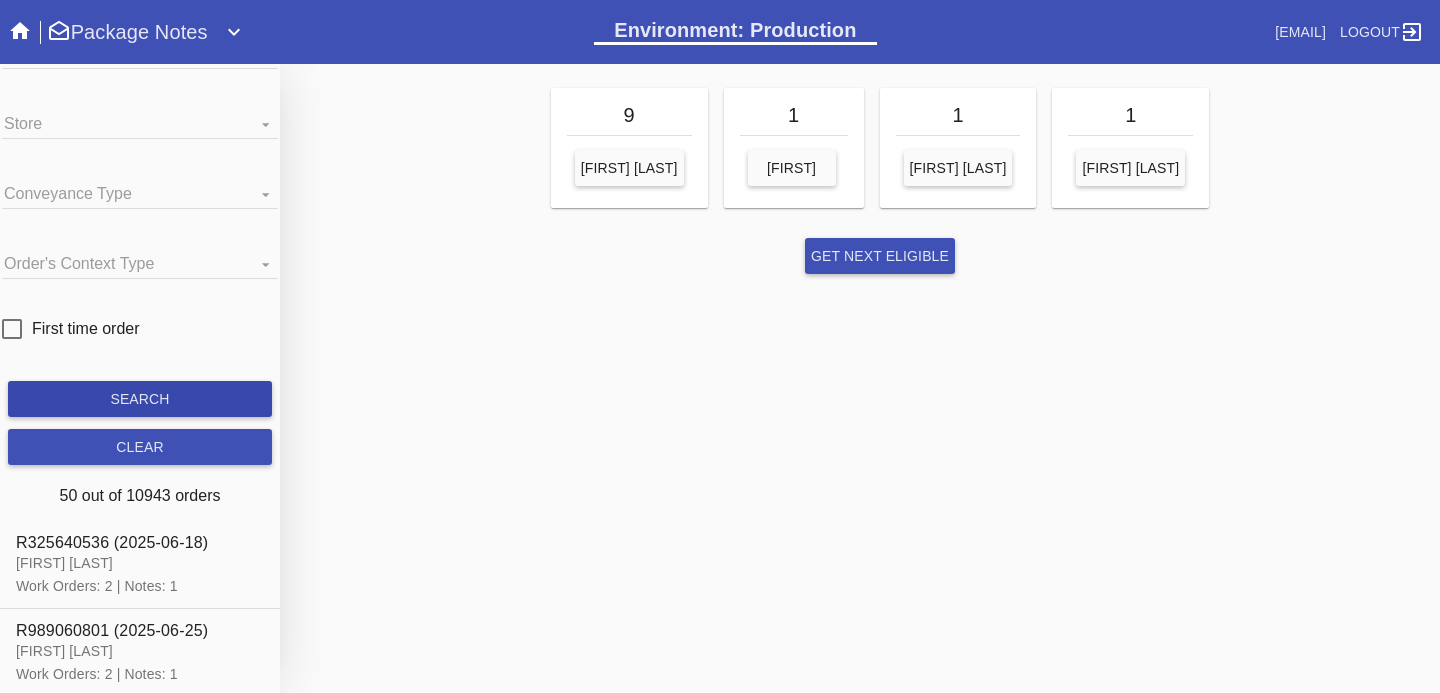 scroll, scrollTop: 118, scrollLeft: 0, axis: vertical 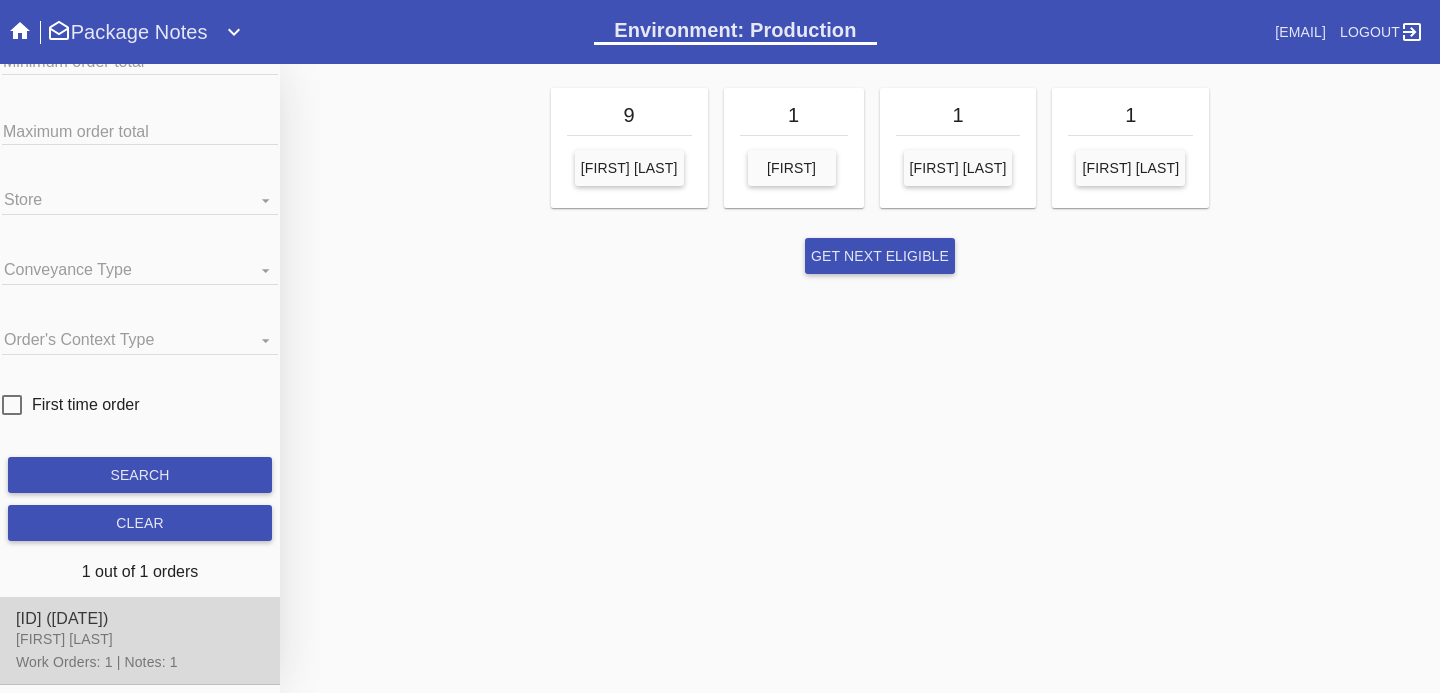 click at bounding box center (140, 641) 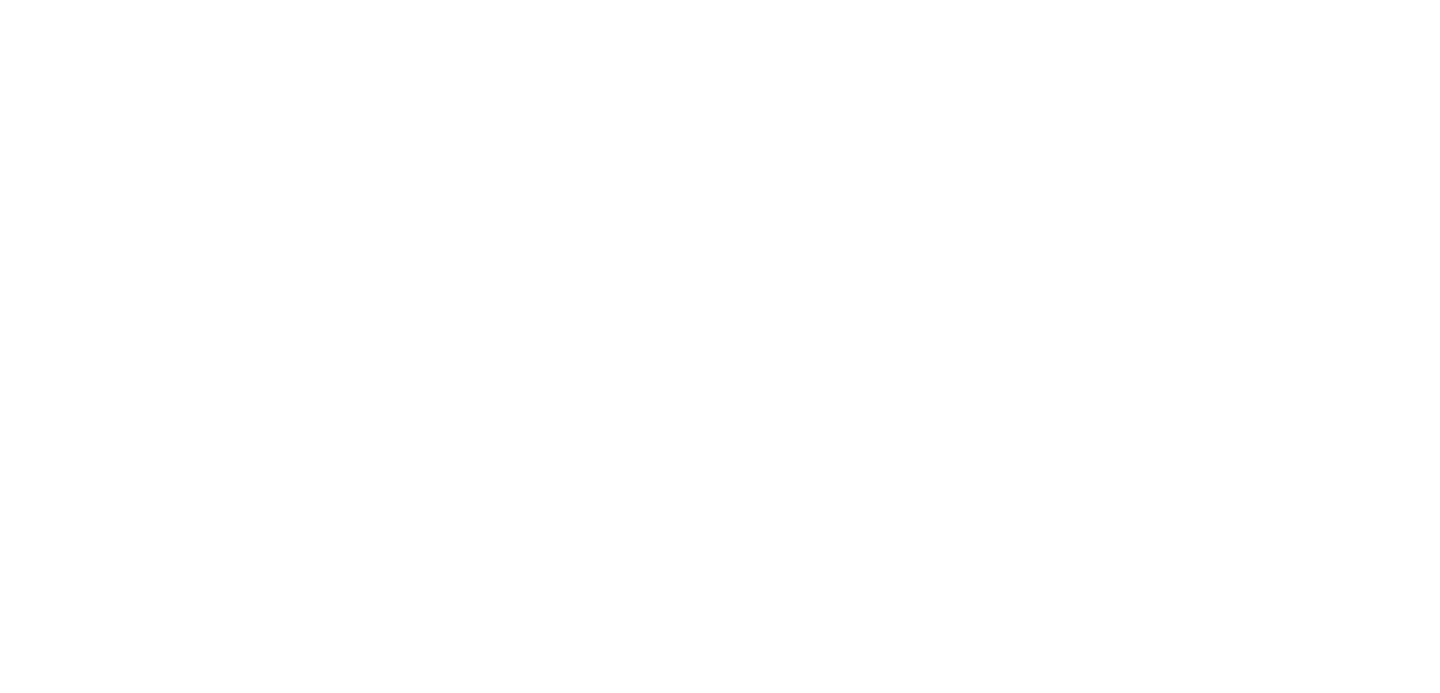 scroll, scrollTop: 0, scrollLeft: 0, axis: both 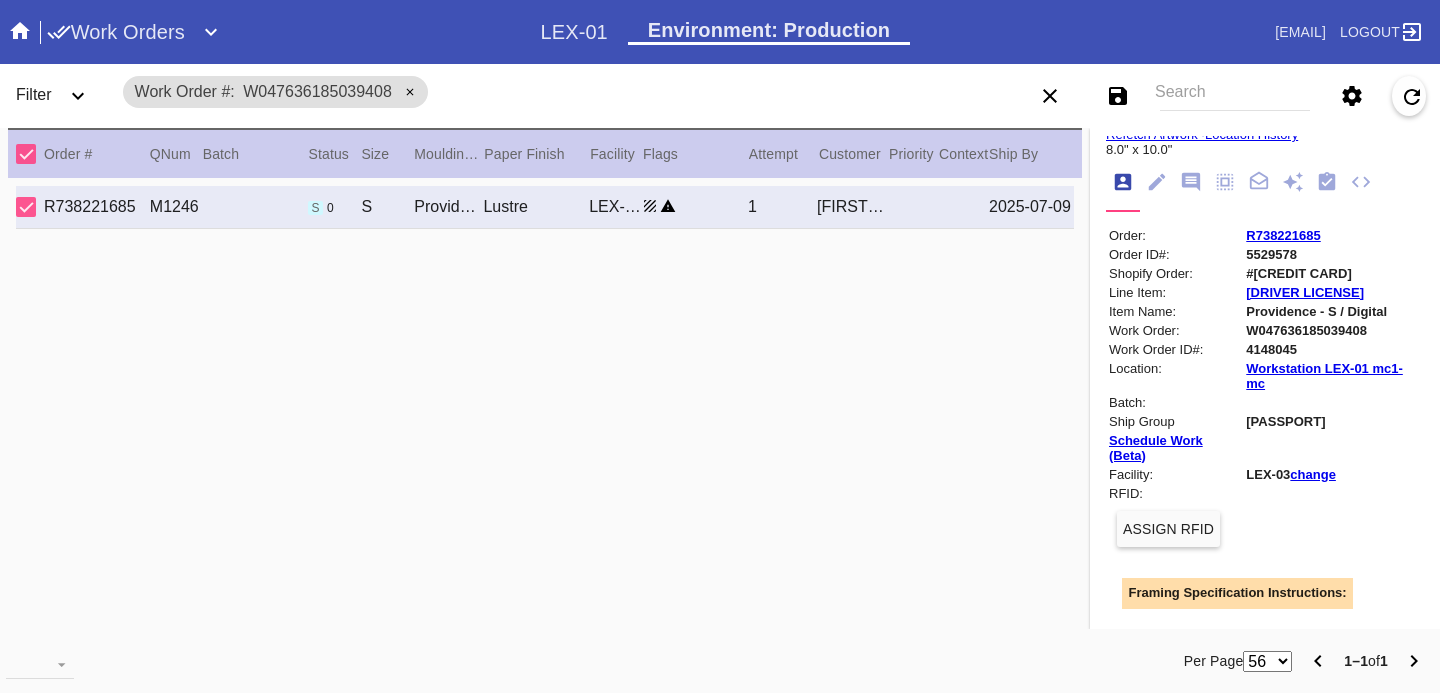 click at bounding box center [1191, 182] 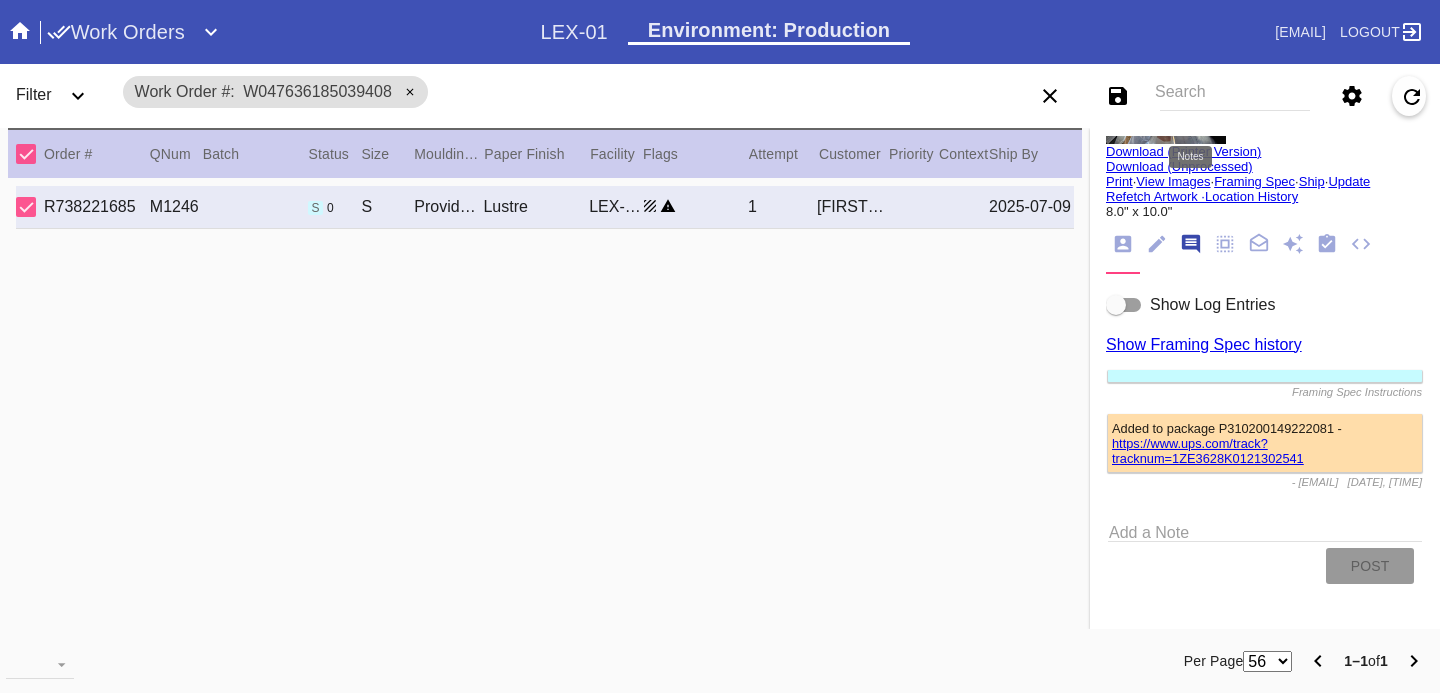 scroll, scrollTop: 123, scrollLeft: 0, axis: vertical 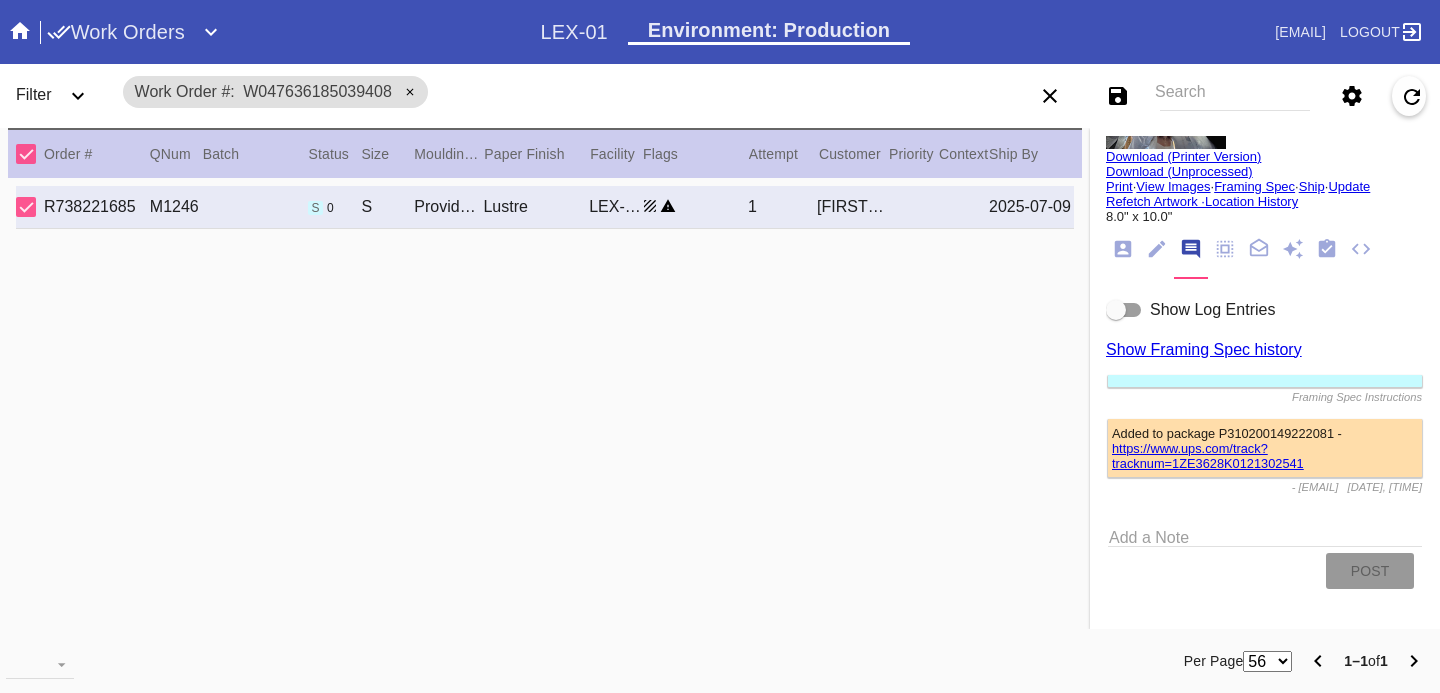 click on "https://www.ups.com/track?tracknum=1ZE3628K0121302541" at bounding box center (1208, 456) 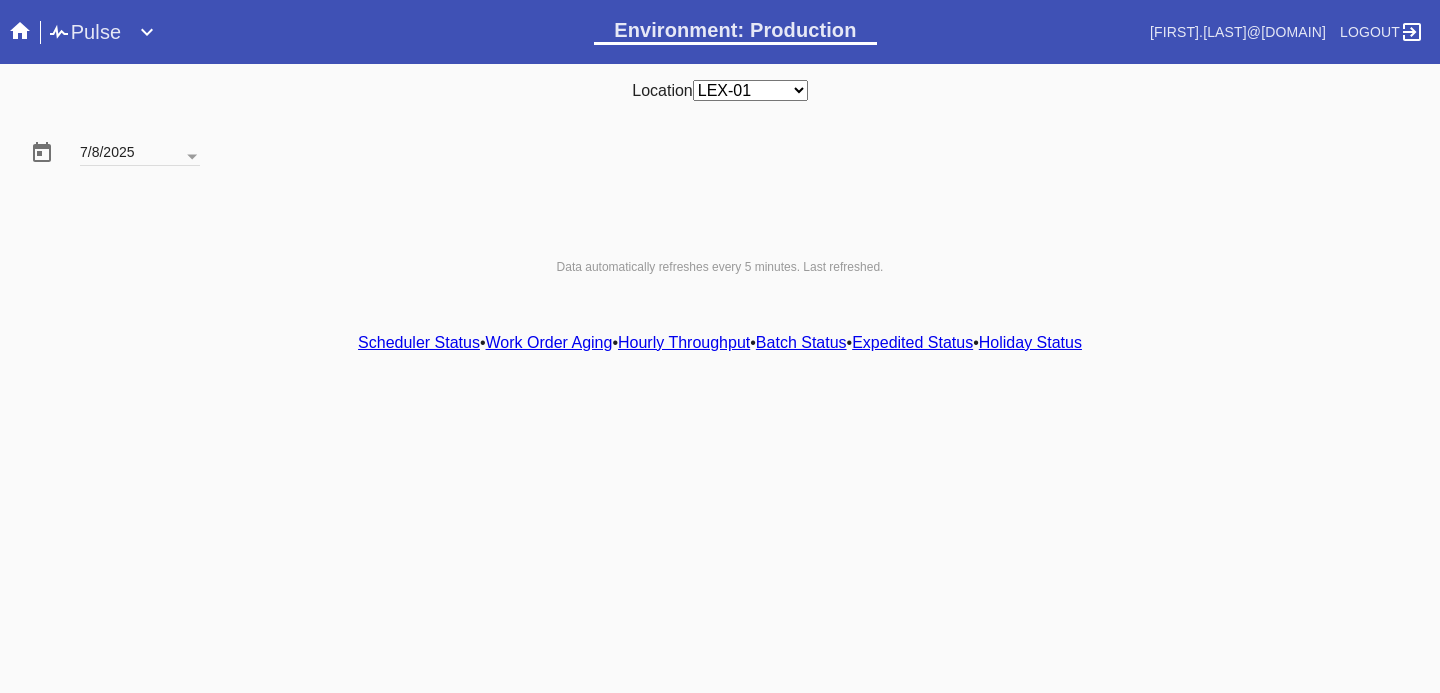scroll, scrollTop: 0, scrollLeft: 0, axis: both 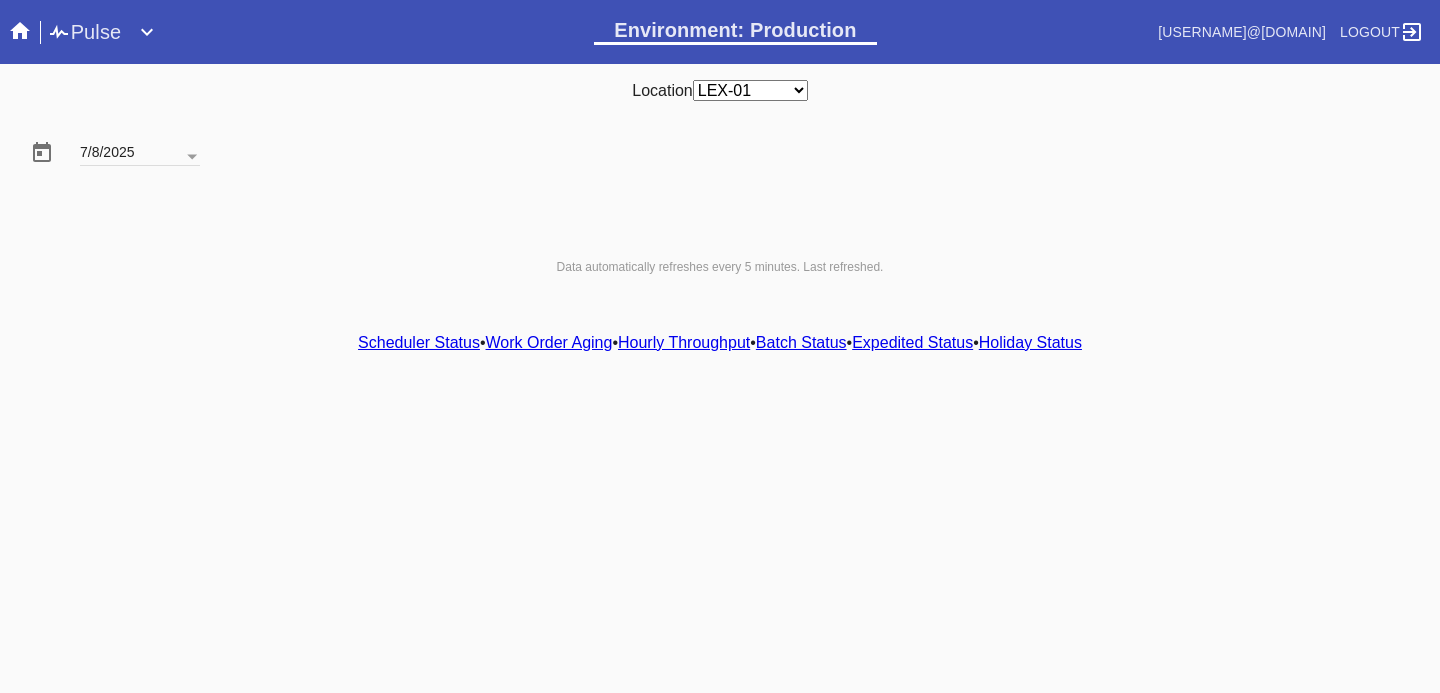 click on "Hourly Throughput" at bounding box center (684, 342) 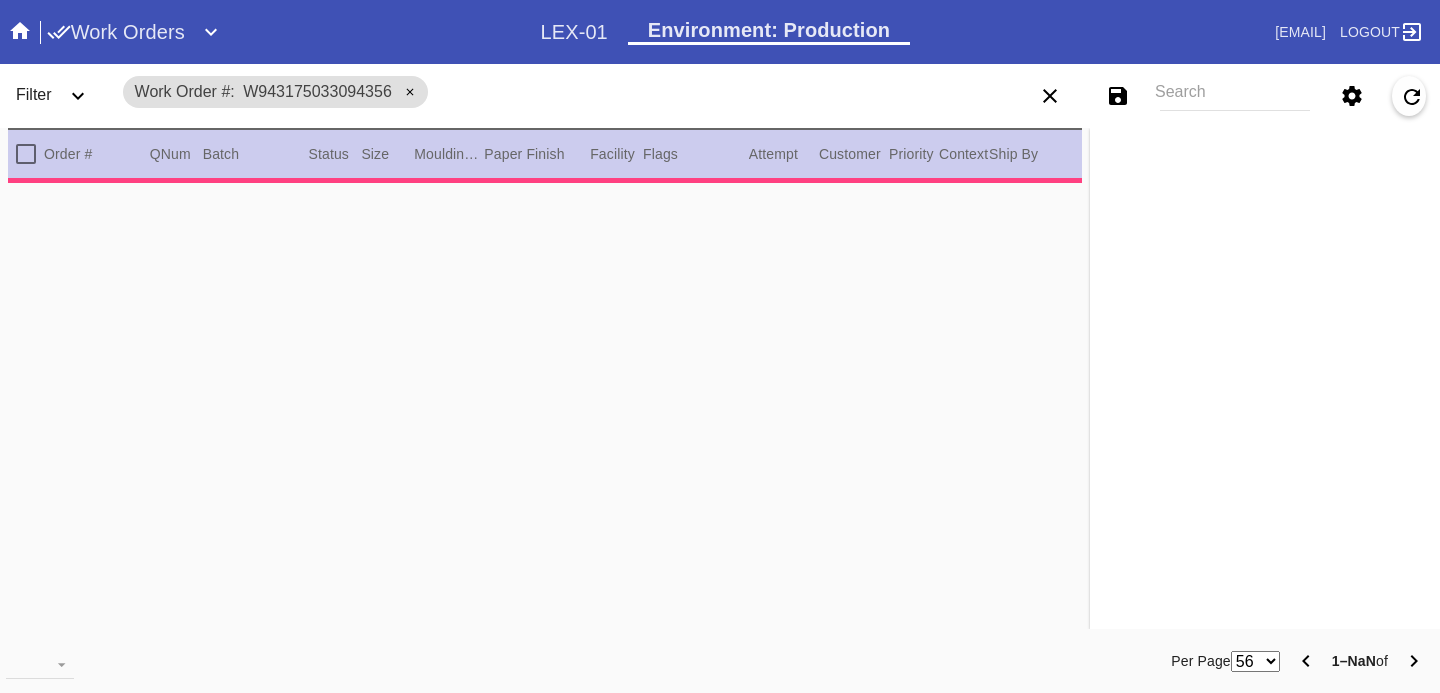 scroll, scrollTop: 0, scrollLeft: 0, axis: both 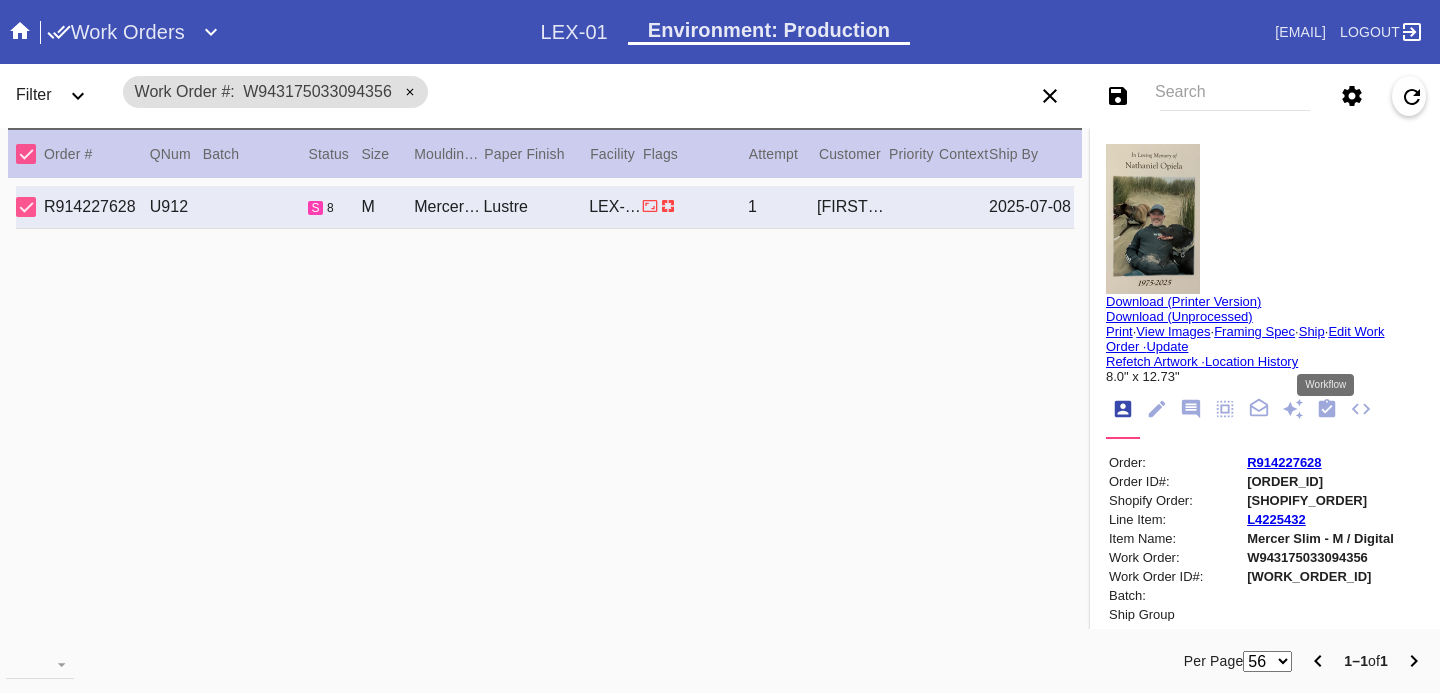 click at bounding box center [1327, 408] 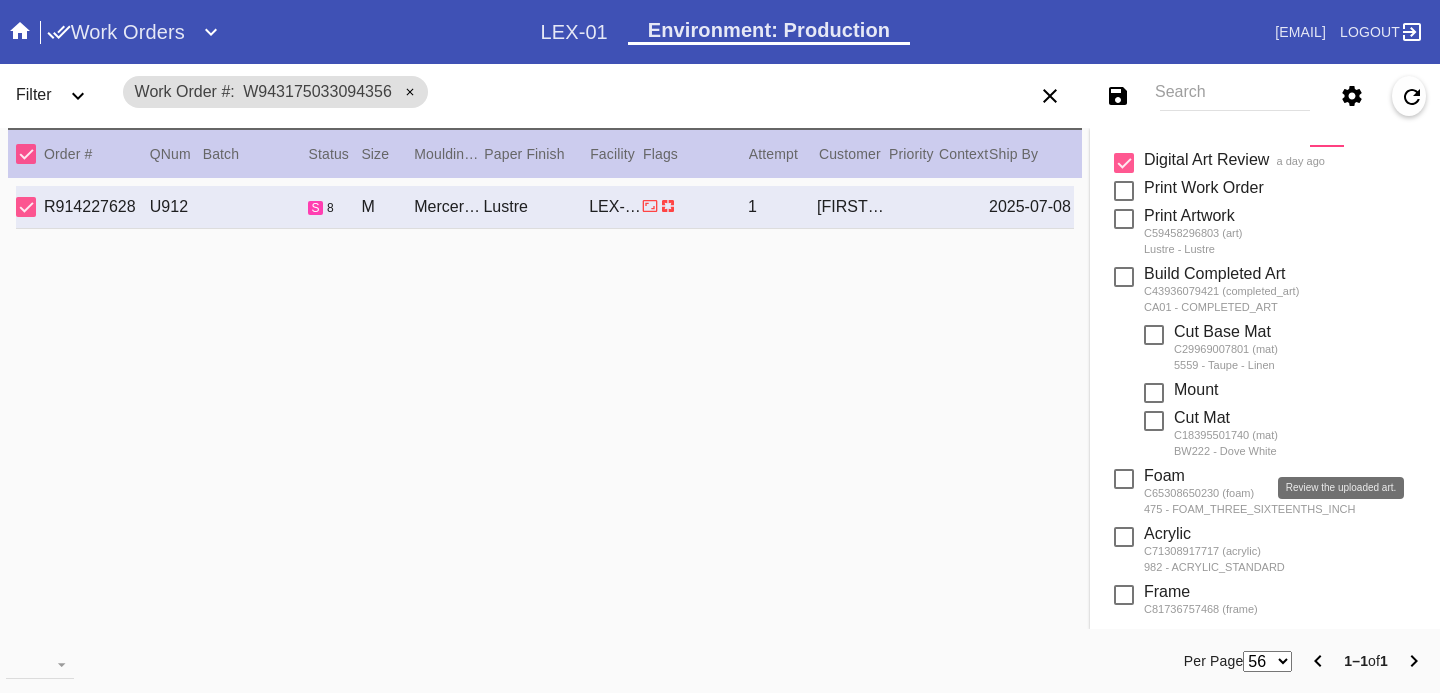 scroll, scrollTop: 658, scrollLeft: 0, axis: vertical 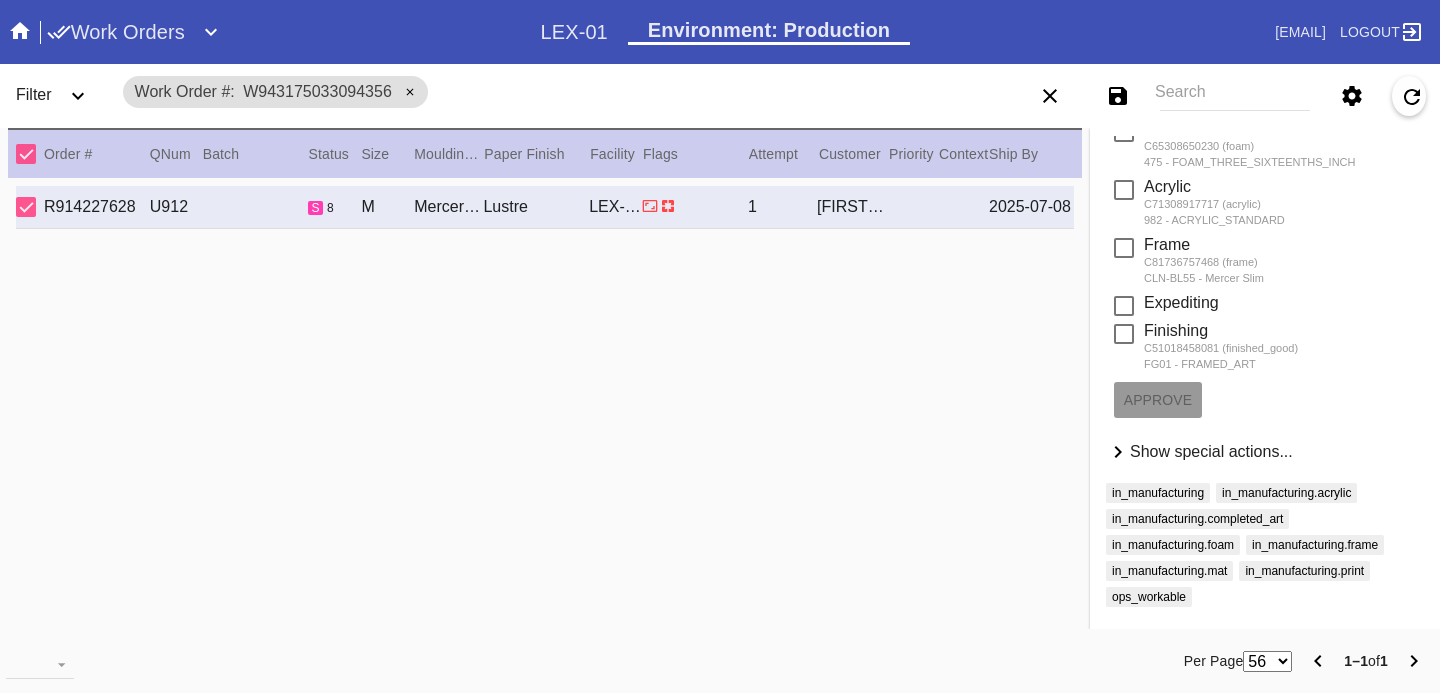 click on "Show special actions..." at bounding box center (1211, 451) 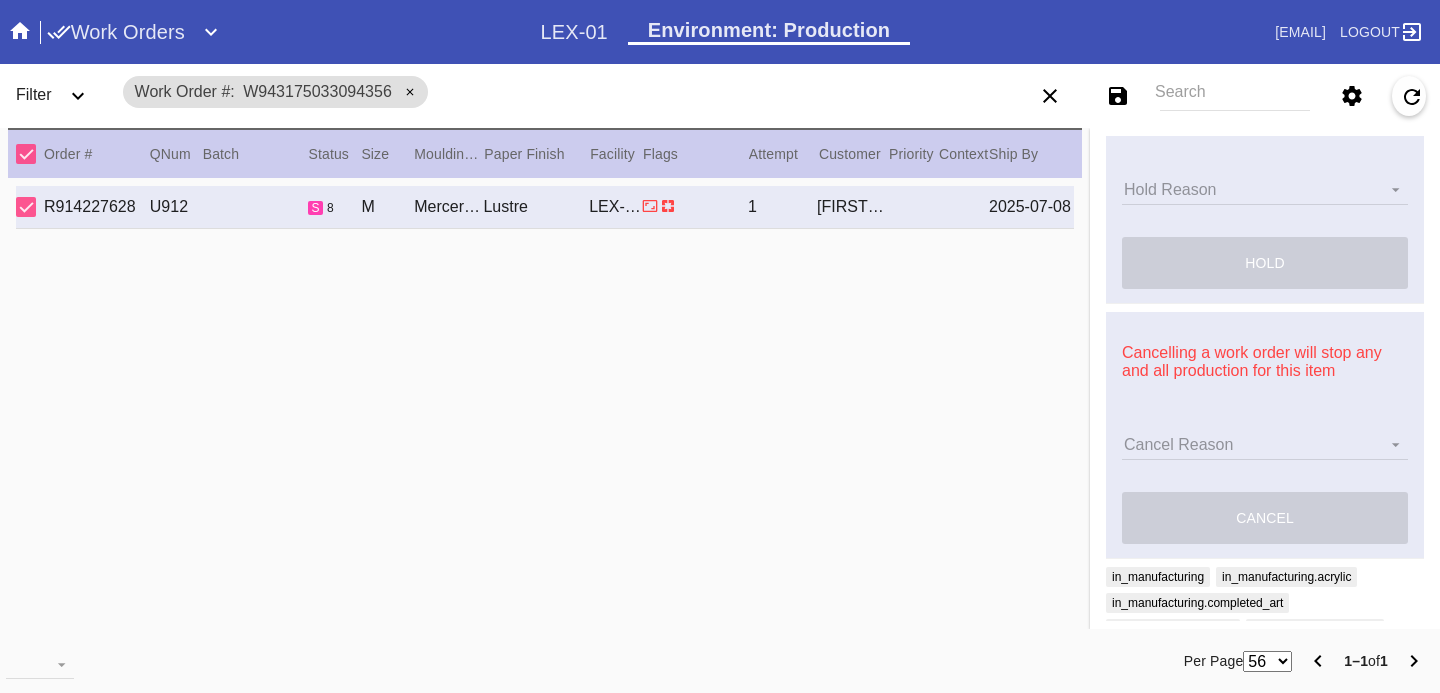 scroll, scrollTop: 1064, scrollLeft: 0, axis: vertical 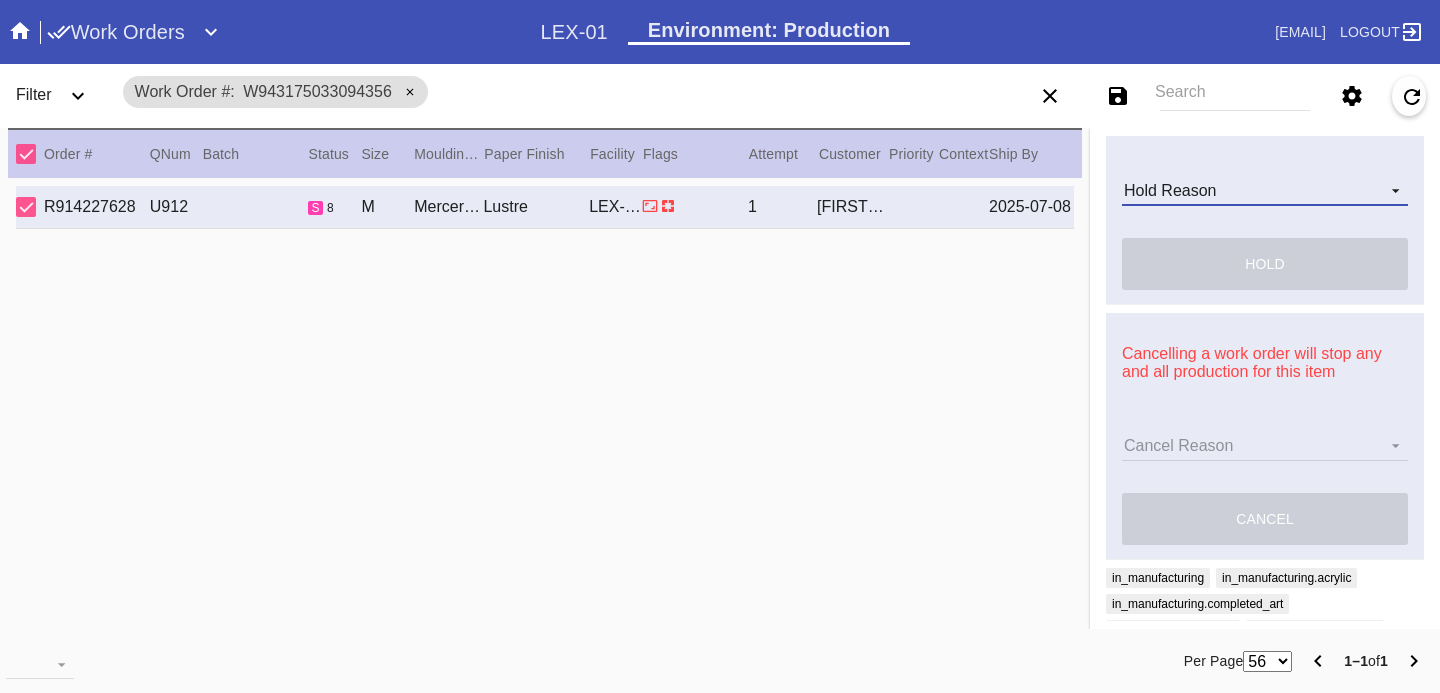 click on "Hold Reason Art Care Review Artwork Damaged F4B/Partnership Facility Out of Stock HPO Hold to Ship Investigation Lost in Studio Multi-Mat Details Not Received Order Change Request Out of Stock Proactive Outreach Pull for Production QA/Customer Approval Question Submitted Ready for Action Ready for Production Repair Replacement Ordered Retail GW Rework Sample Search and Rescue Transit to LEX01 Transit to PHL01 Update Work Order" at bounding box center (1265, 191) 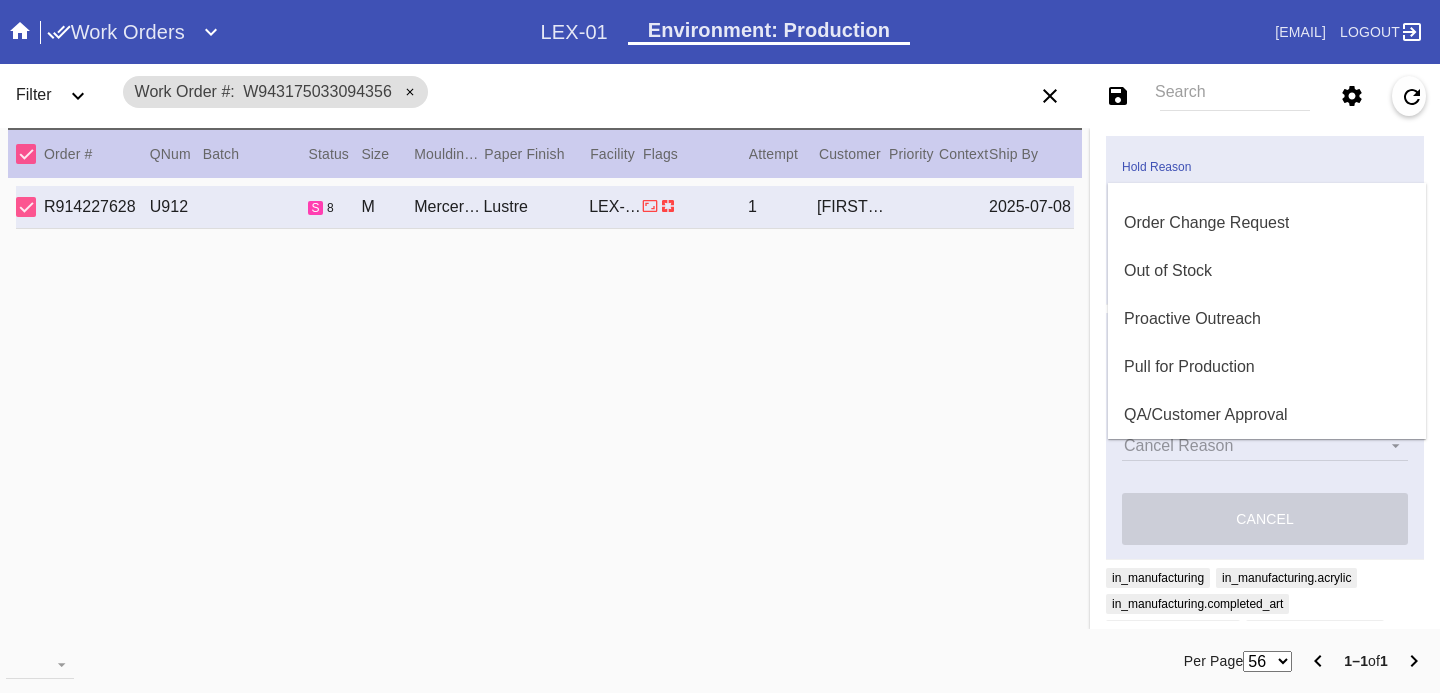 scroll, scrollTop: 421, scrollLeft: 0, axis: vertical 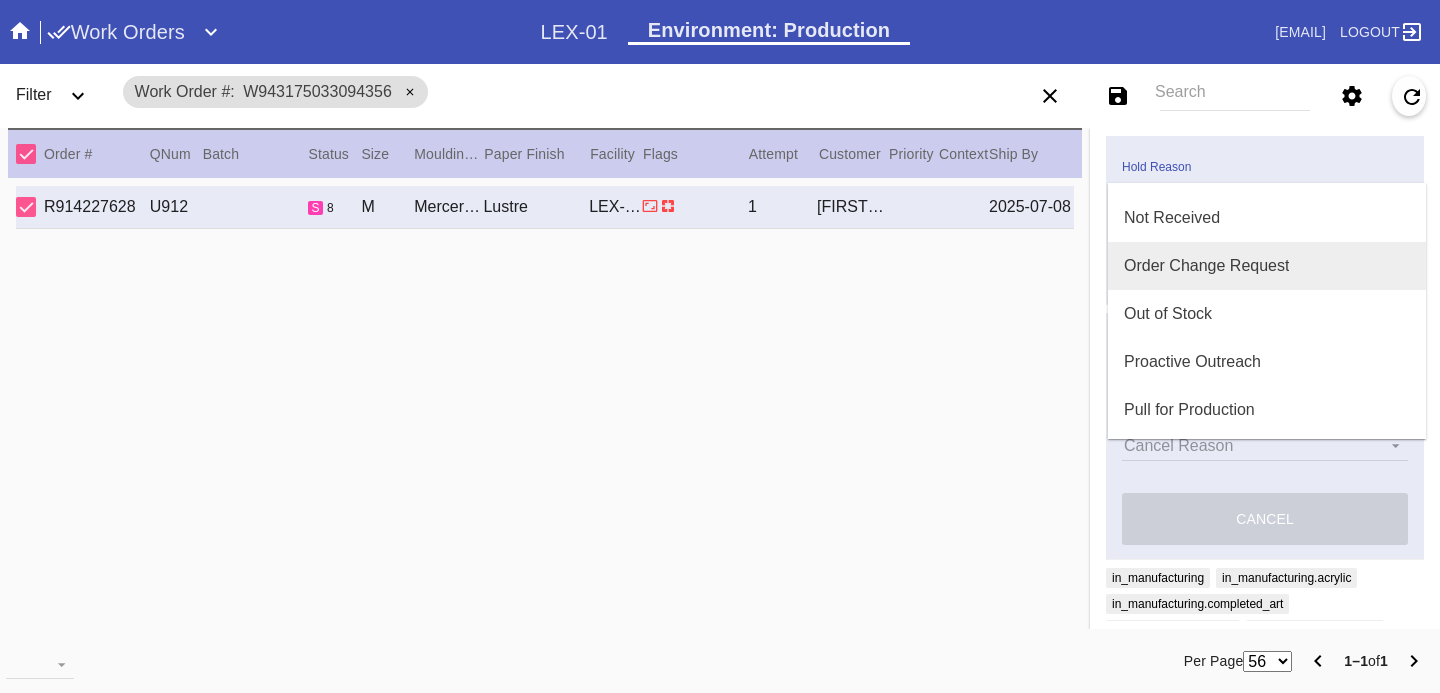click on "Order Change Request" at bounding box center (1206, 266) 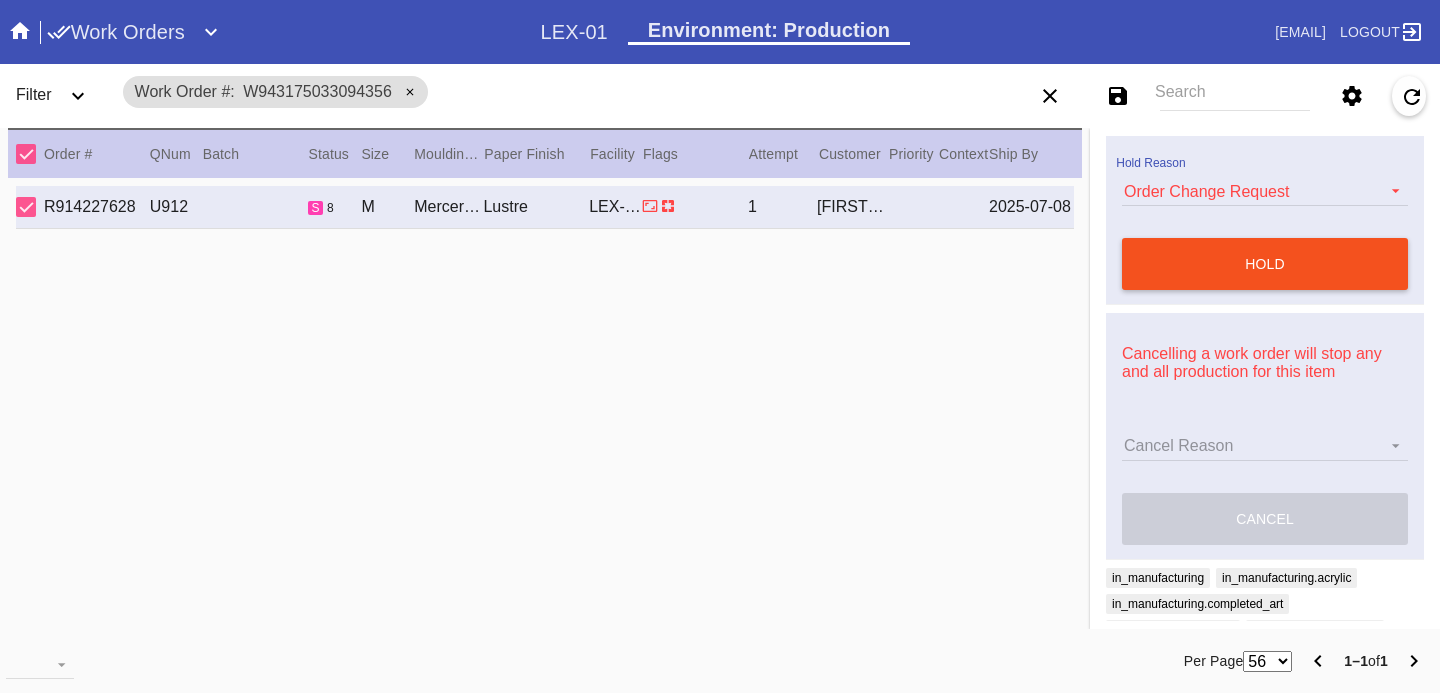 click on "hold" at bounding box center (1265, 264) 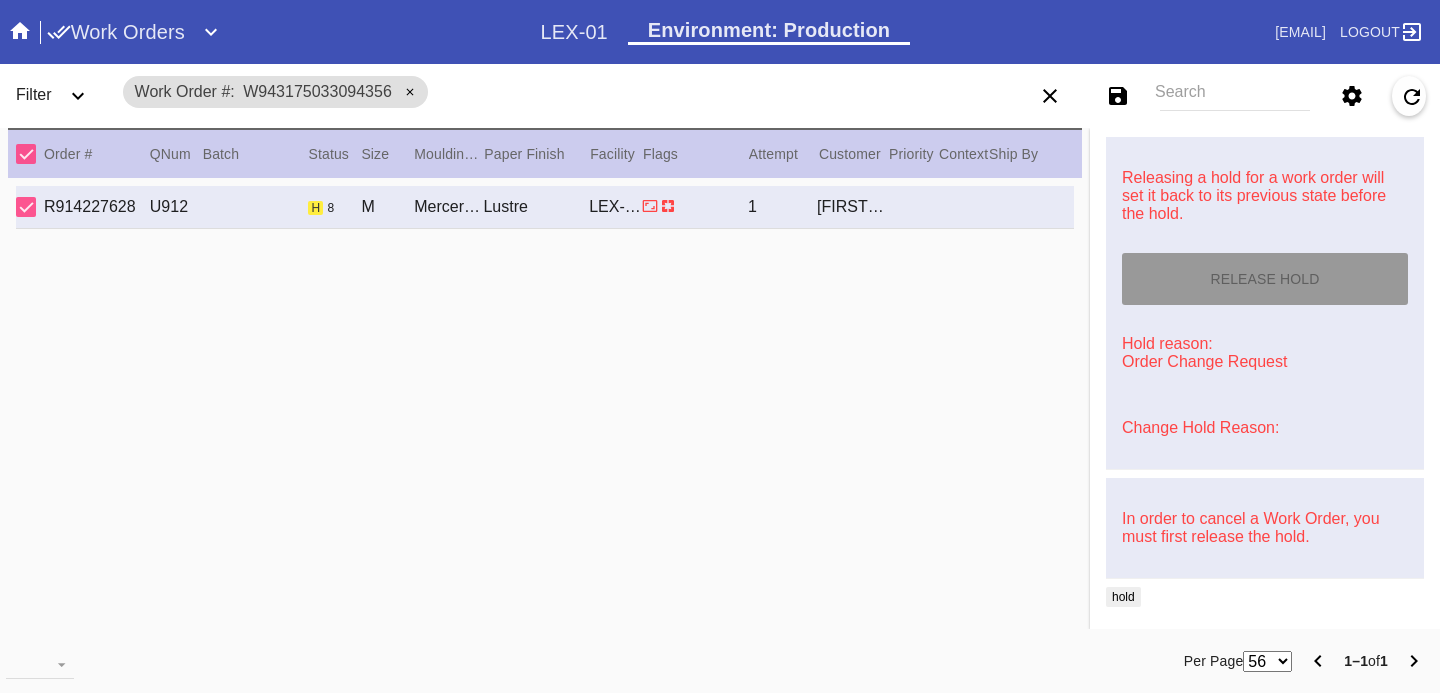 scroll, scrollTop: 960, scrollLeft: 0, axis: vertical 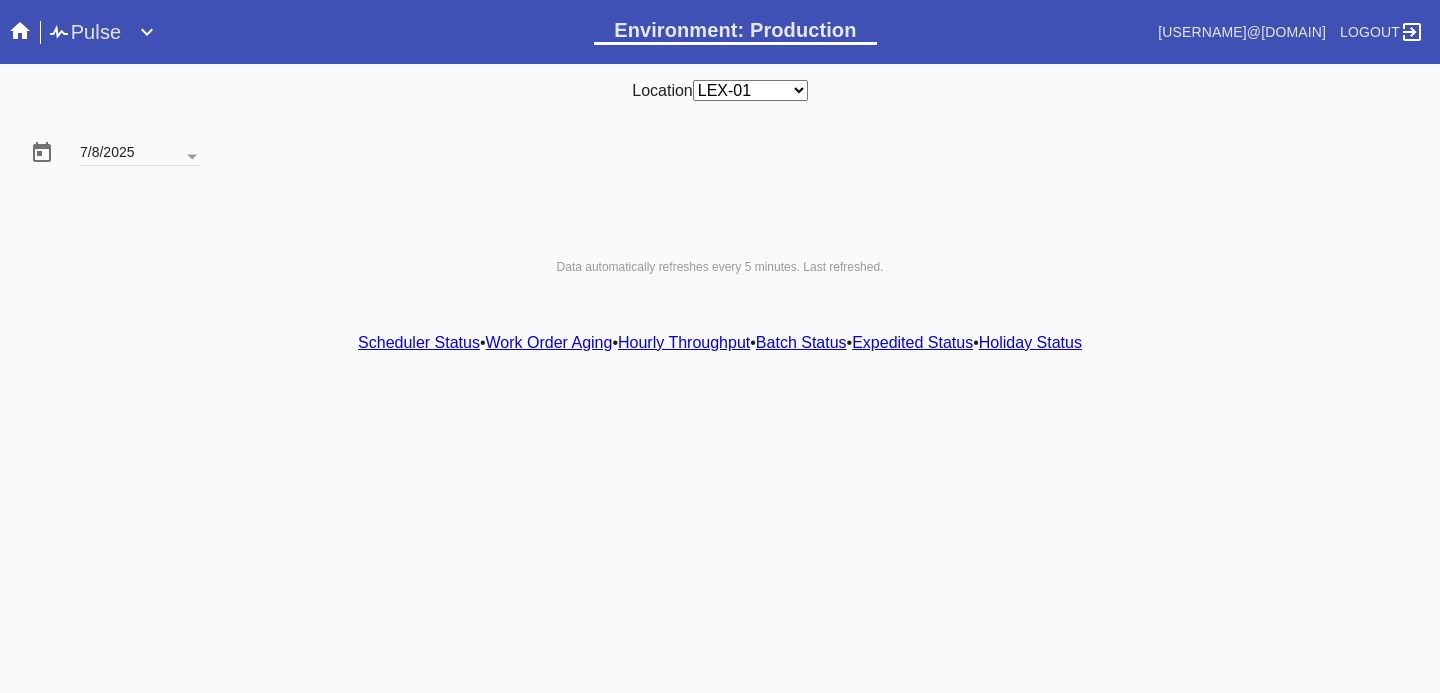 click on "Hourly Throughput" at bounding box center [684, 342] 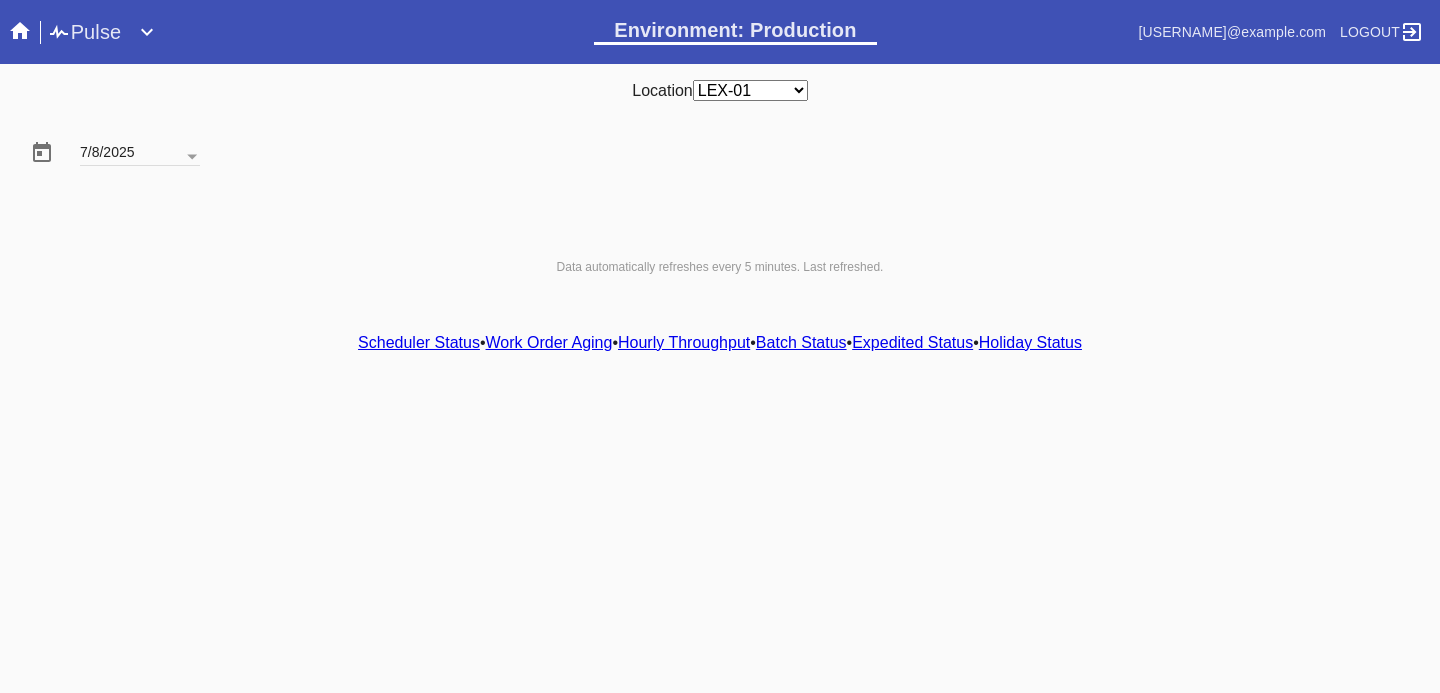 scroll, scrollTop: 0, scrollLeft: 0, axis: both 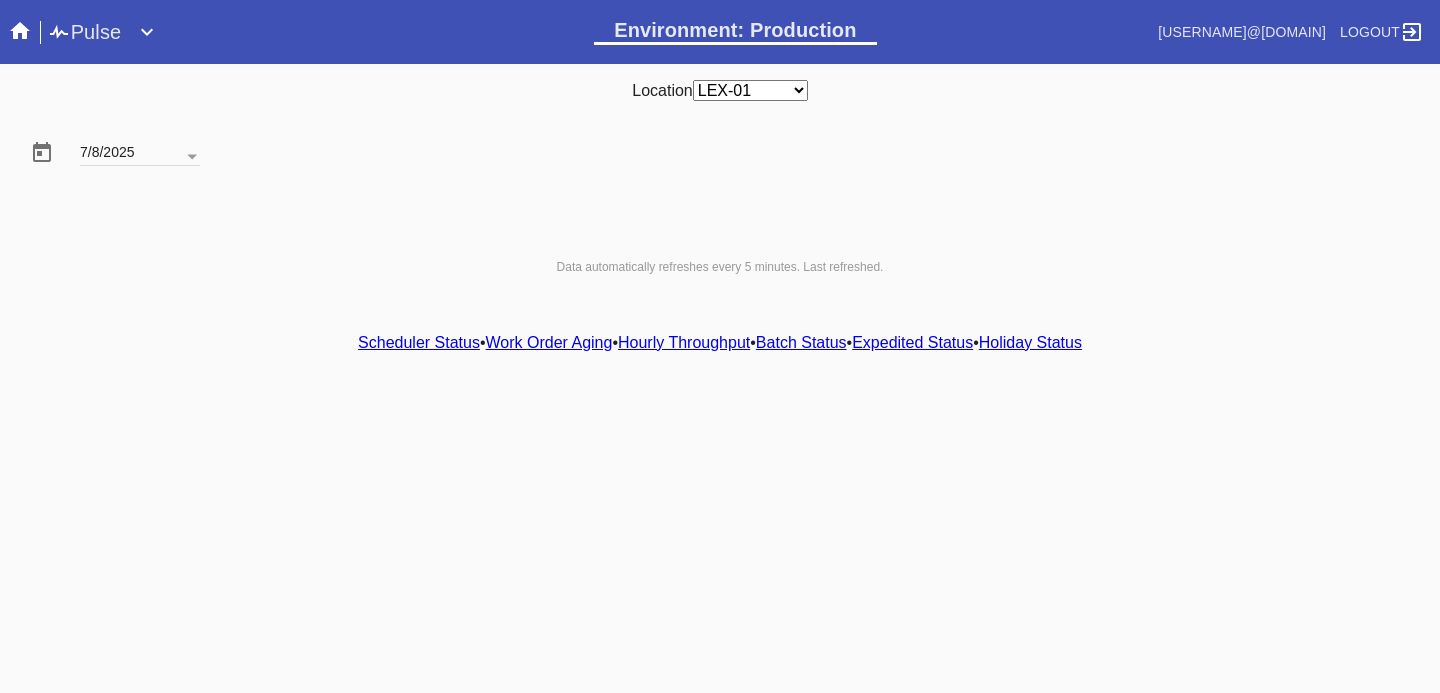 click on "Hourly Throughput" at bounding box center [684, 342] 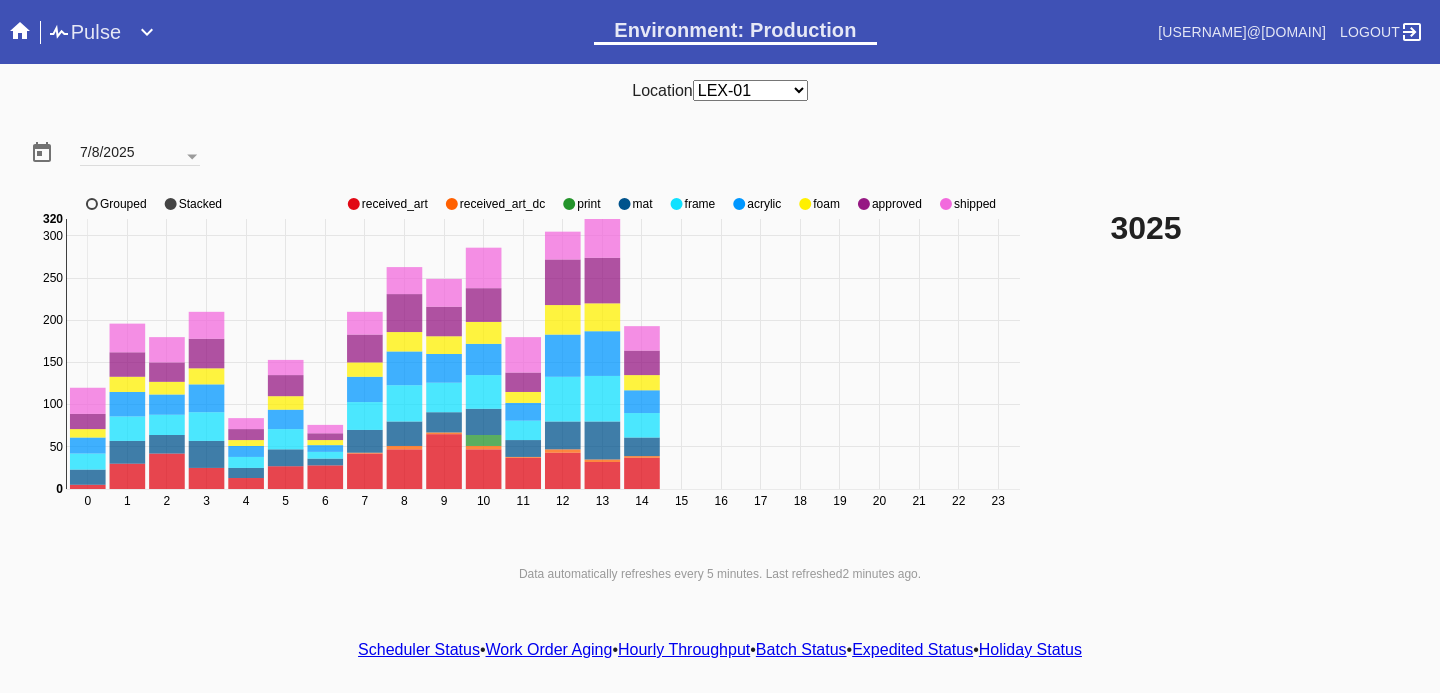 click on "Any Location DCA-05 ELP-01 LAS-01 LEX-01 LEX-03" at bounding box center (750, 90) 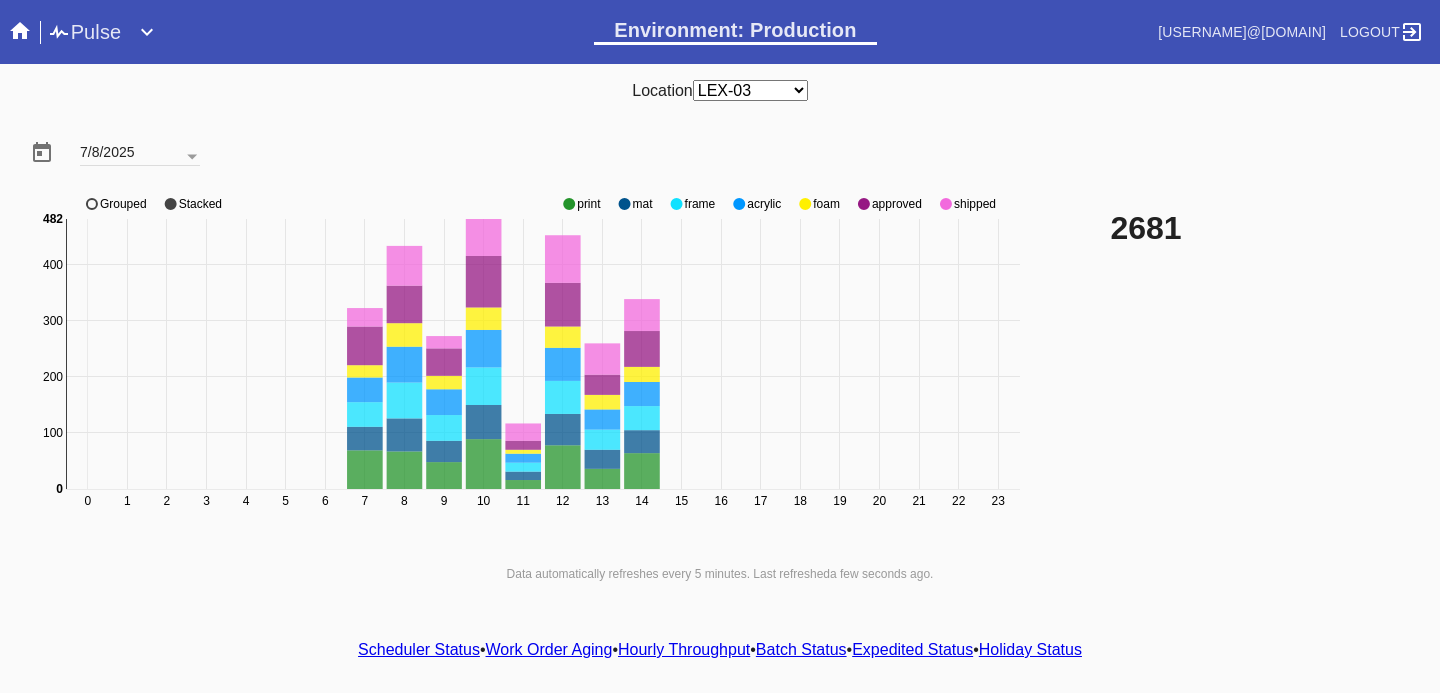 click on "Any Location DCA-05 ELP-01 LAS-01 LEX-01 LEX-03" at bounding box center [750, 90] 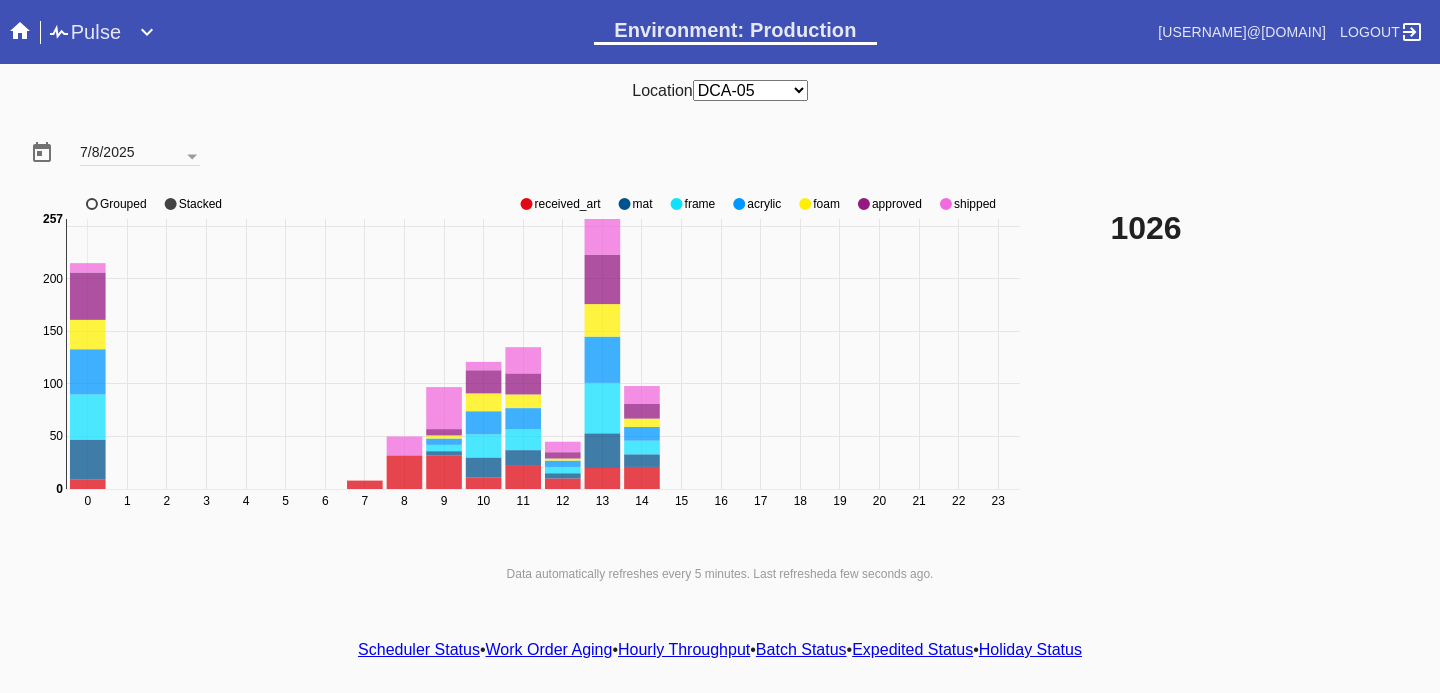 click on "Any Location DCA-05 ELP-01 LAS-01 LEX-01 LEX-03" at bounding box center [750, 90] 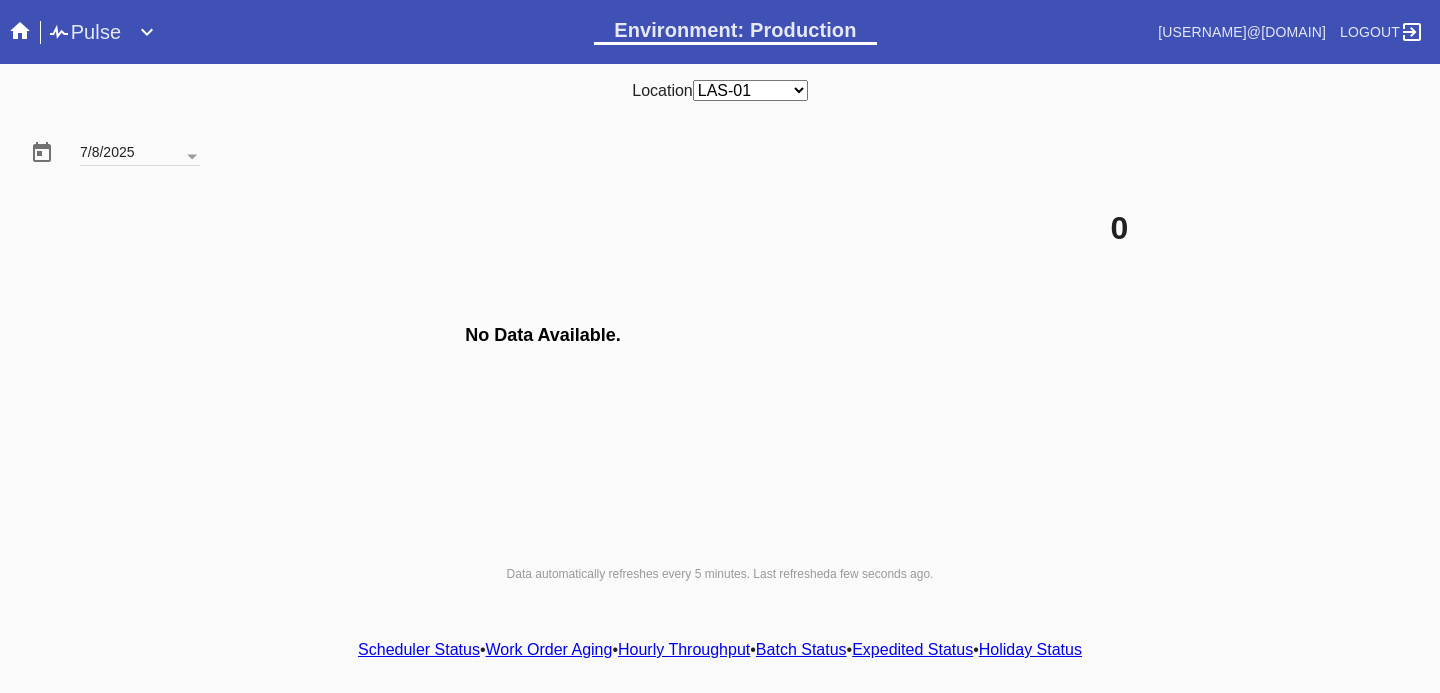 click on "Any Location DCA-05 ELP-01 LAS-01 LEX-01 LEX-03" at bounding box center (750, 90) 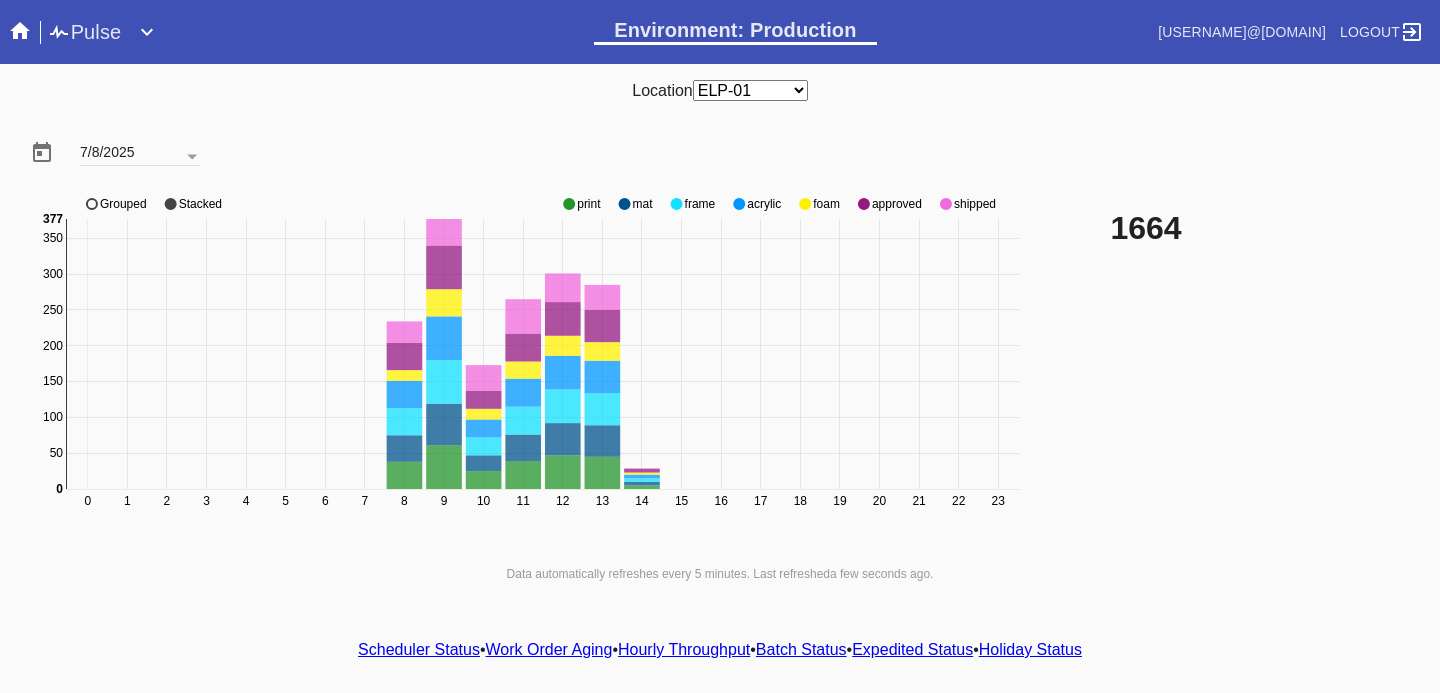 click on "Any Location DCA-05 ELP-01 LAS-01 LEX-01 LEX-03" at bounding box center [750, 90] 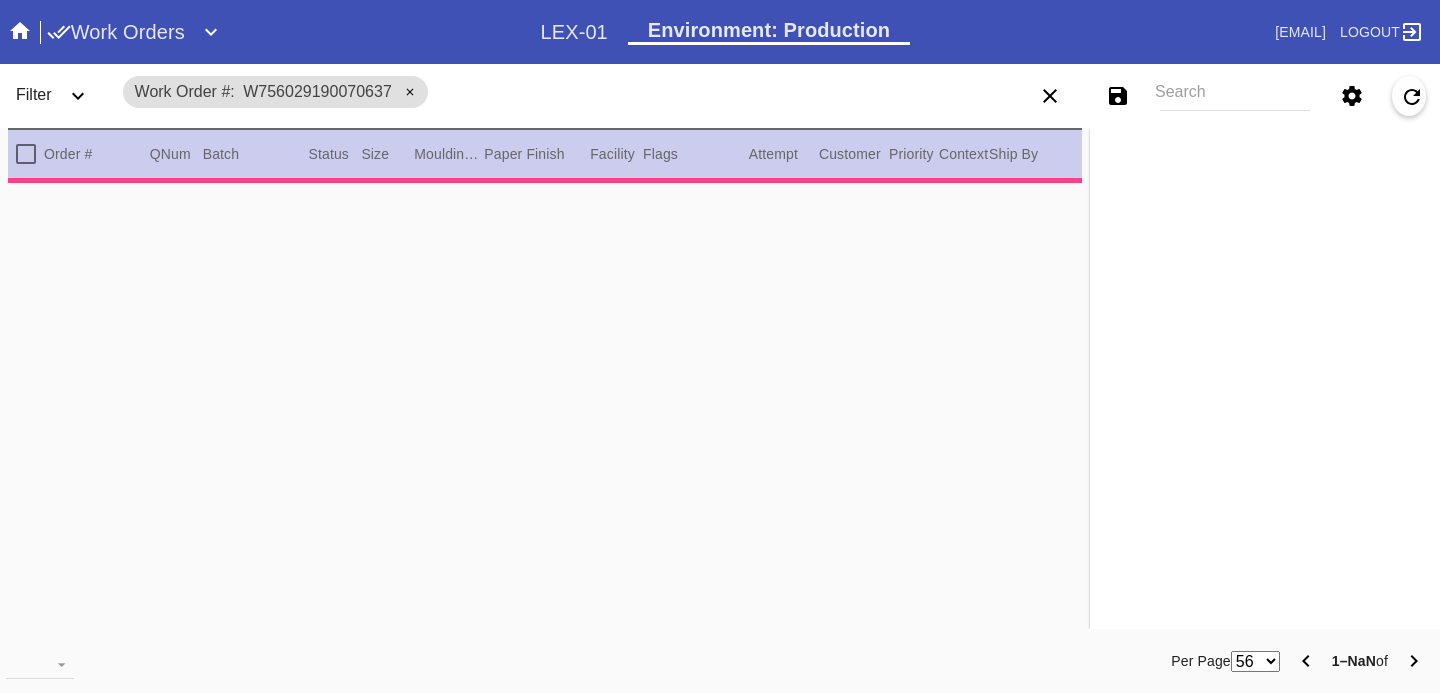 scroll, scrollTop: 0, scrollLeft: 0, axis: both 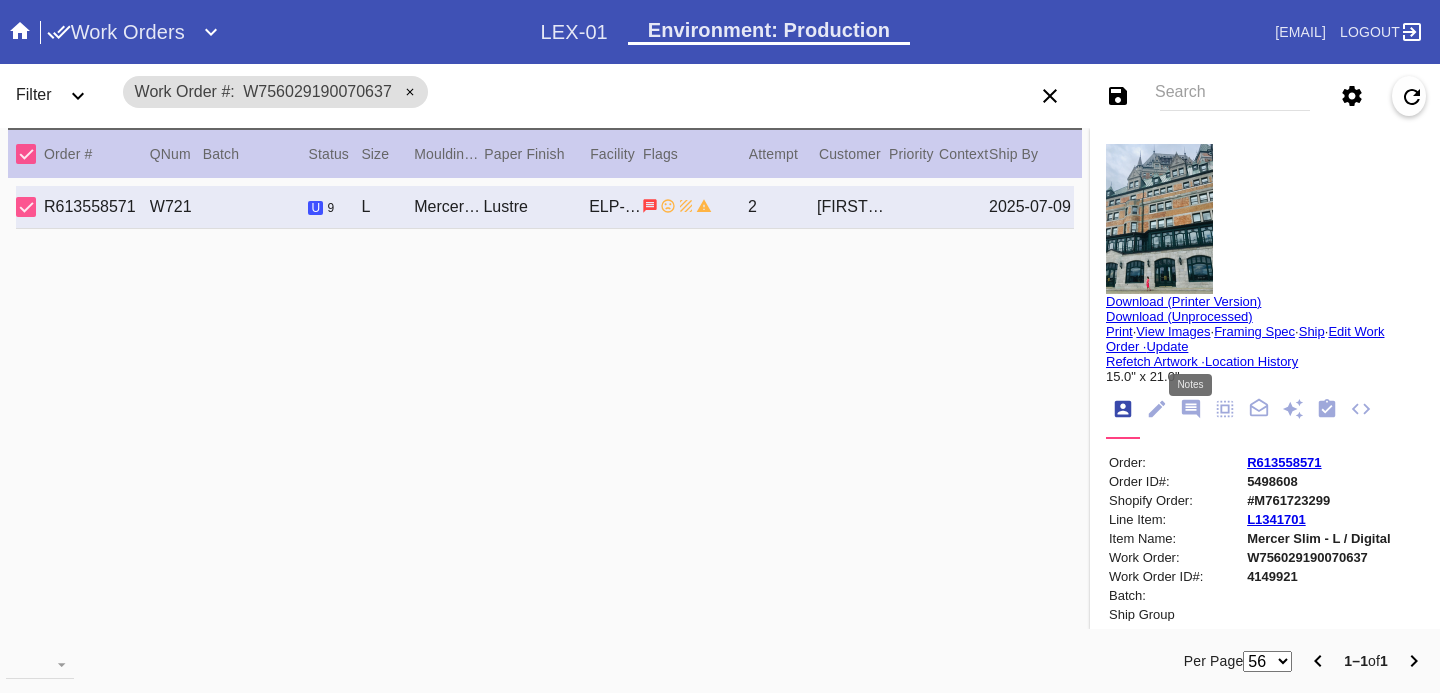 click at bounding box center (1191, 409) 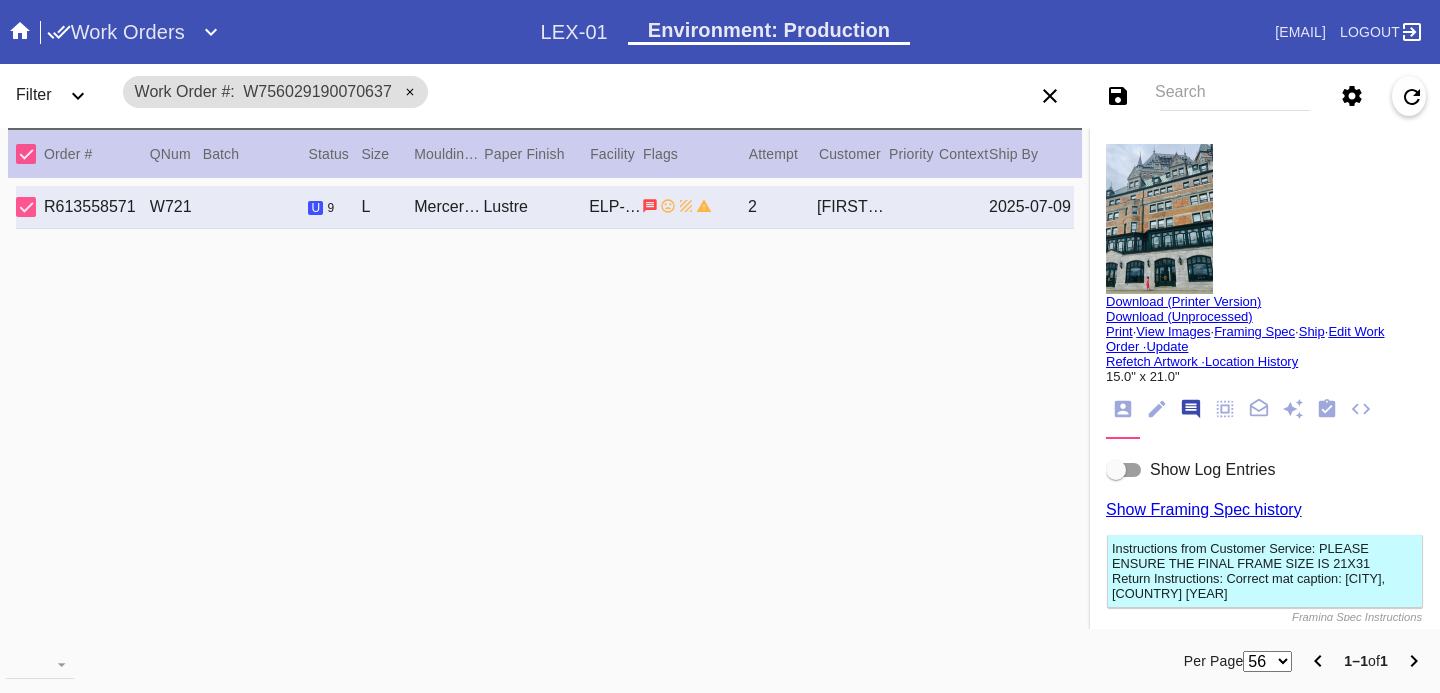 scroll, scrollTop: 123, scrollLeft: 0, axis: vertical 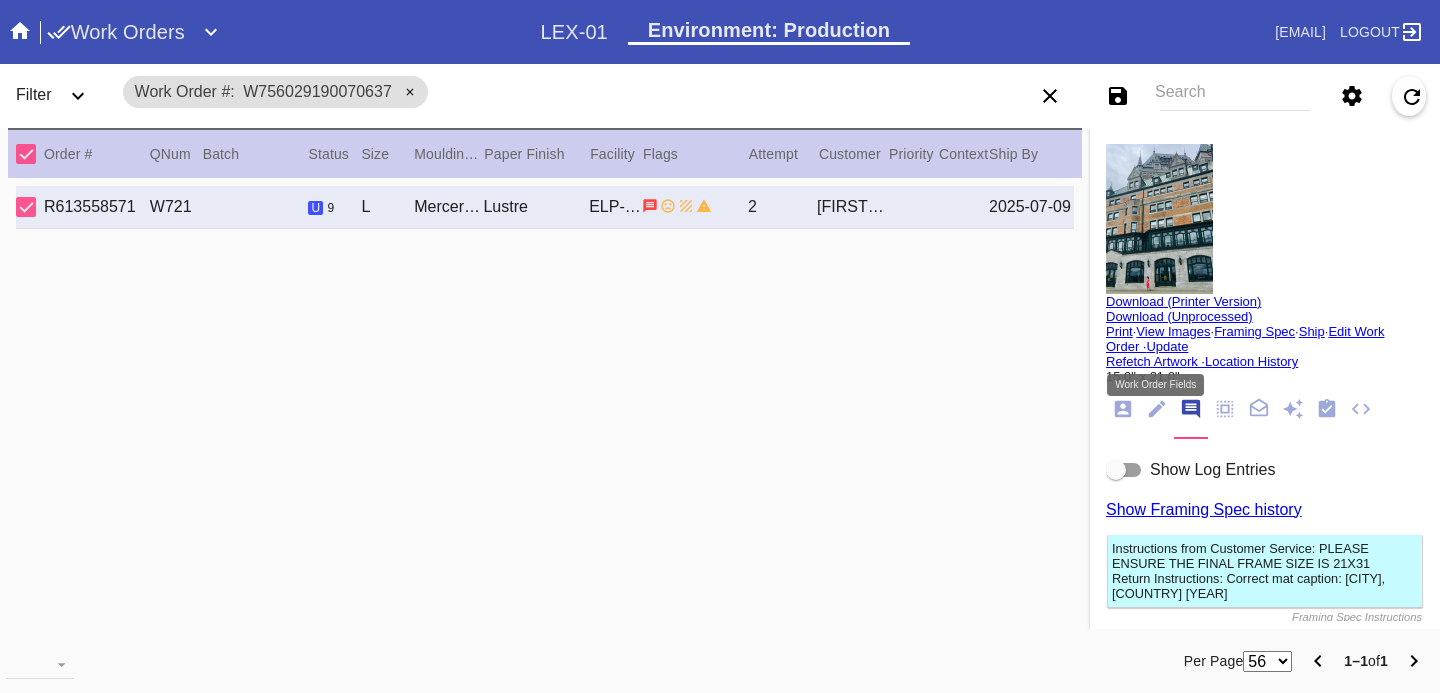click at bounding box center (1156, 410) 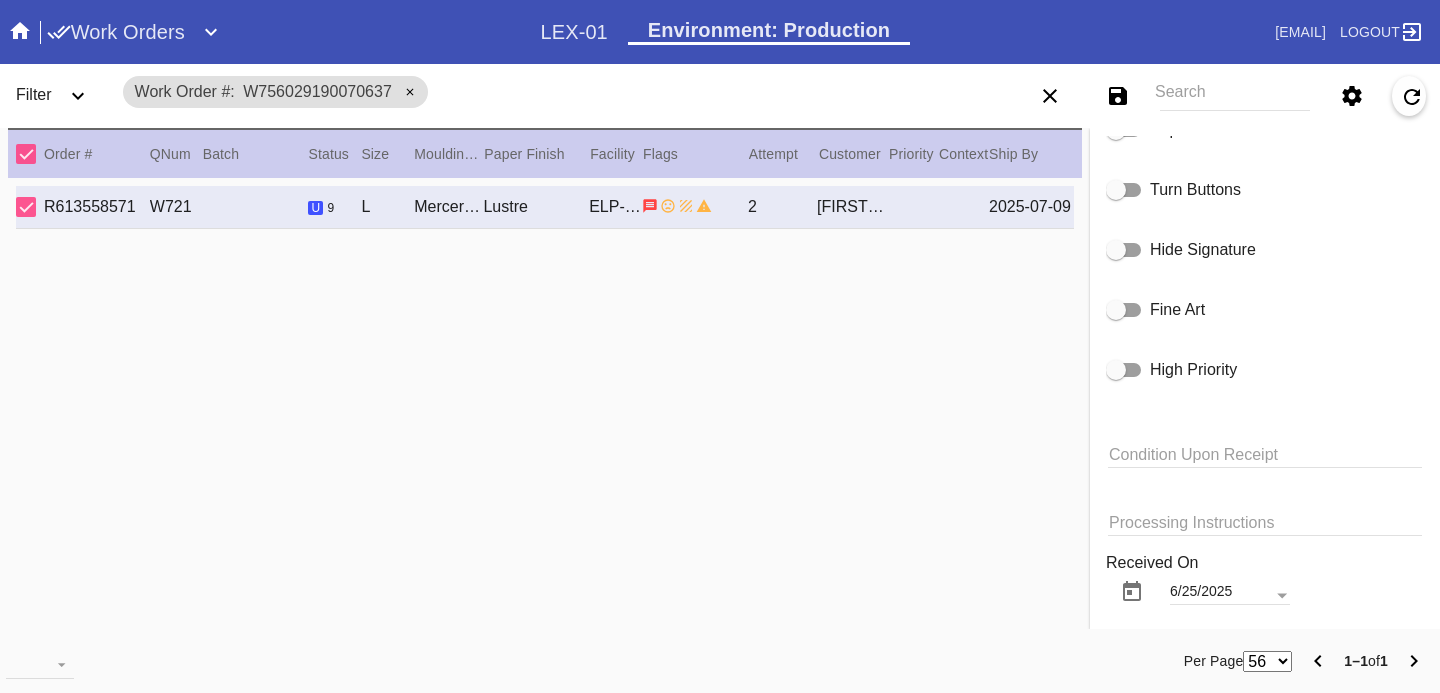 scroll, scrollTop: 2060, scrollLeft: 0, axis: vertical 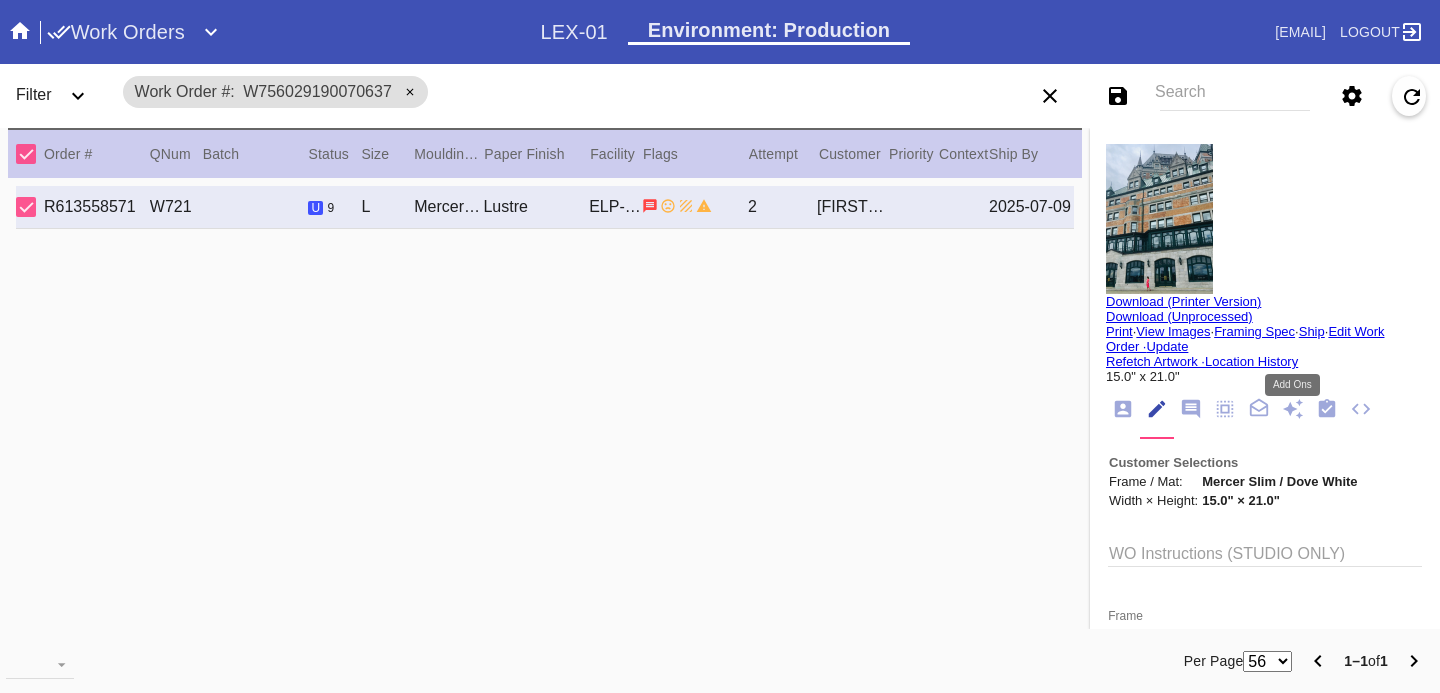 click at bounding box center [1293, 409] 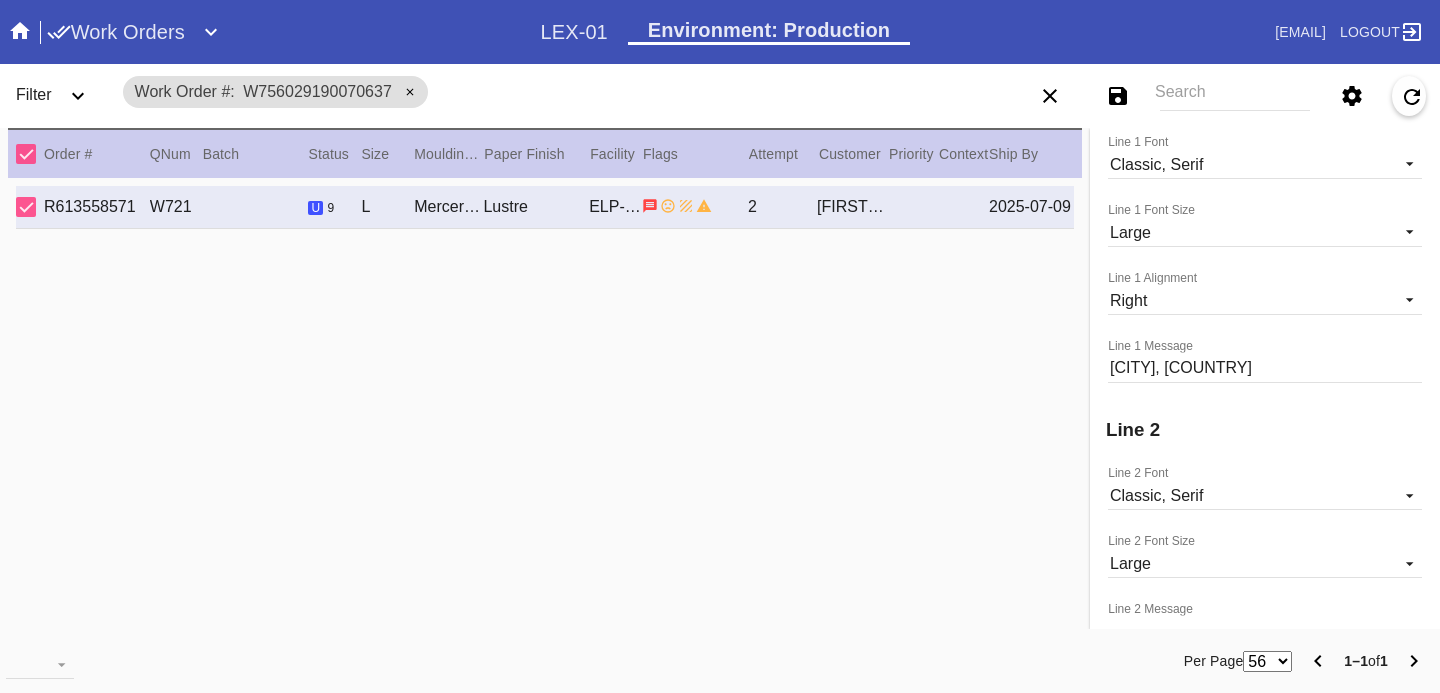 scroll, scrollTop: 1194, scrollLeft: 0, axis: vertical 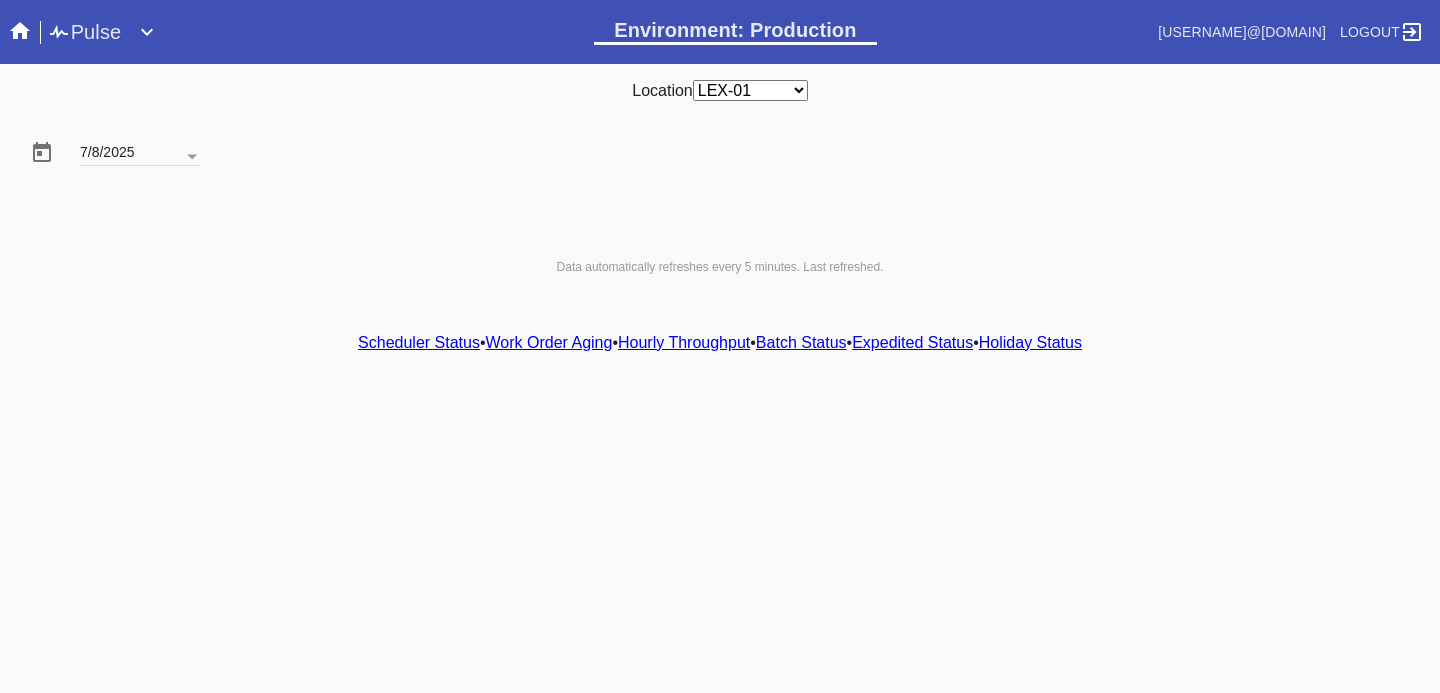 click on "Hourly Throughput" at bounding box center (684, 342) 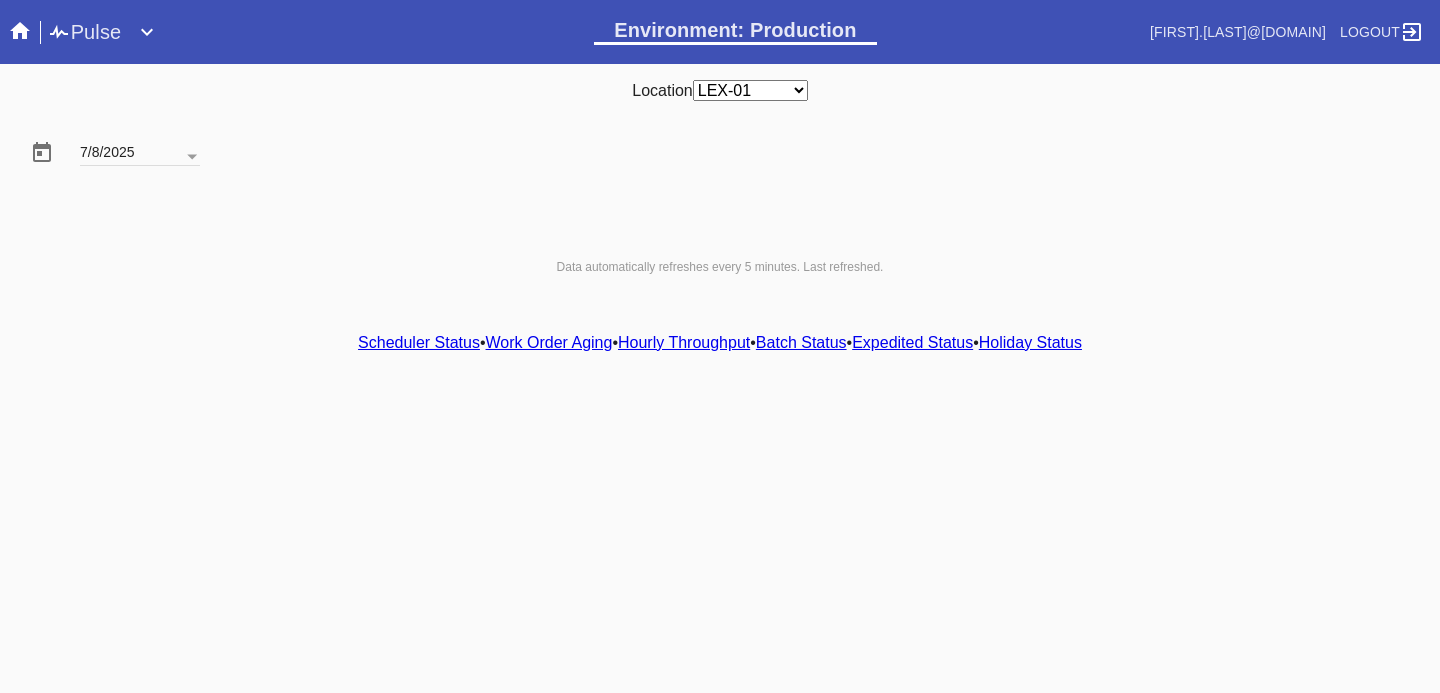 scroll, scrollTop: 0, scrollLeft: 0, axis: both 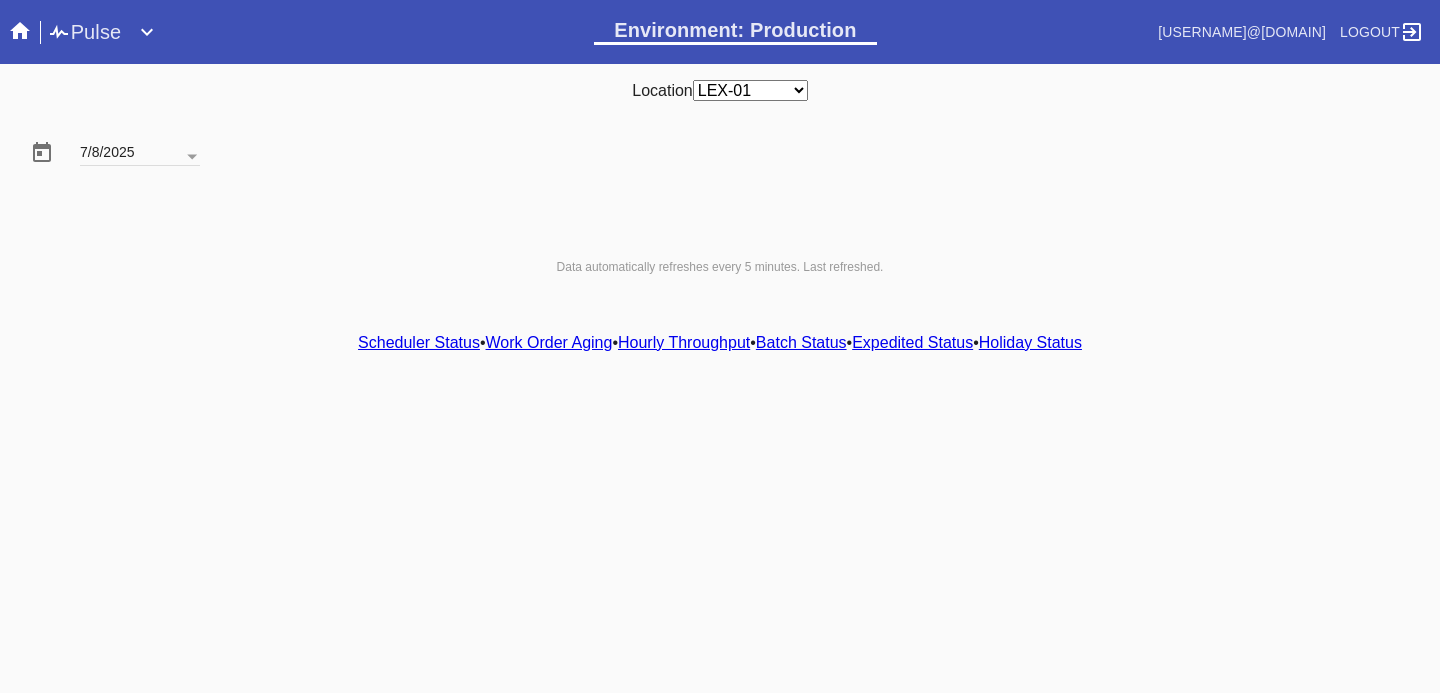 click on "Hourly Throughput" at bounding box center [684, 342] 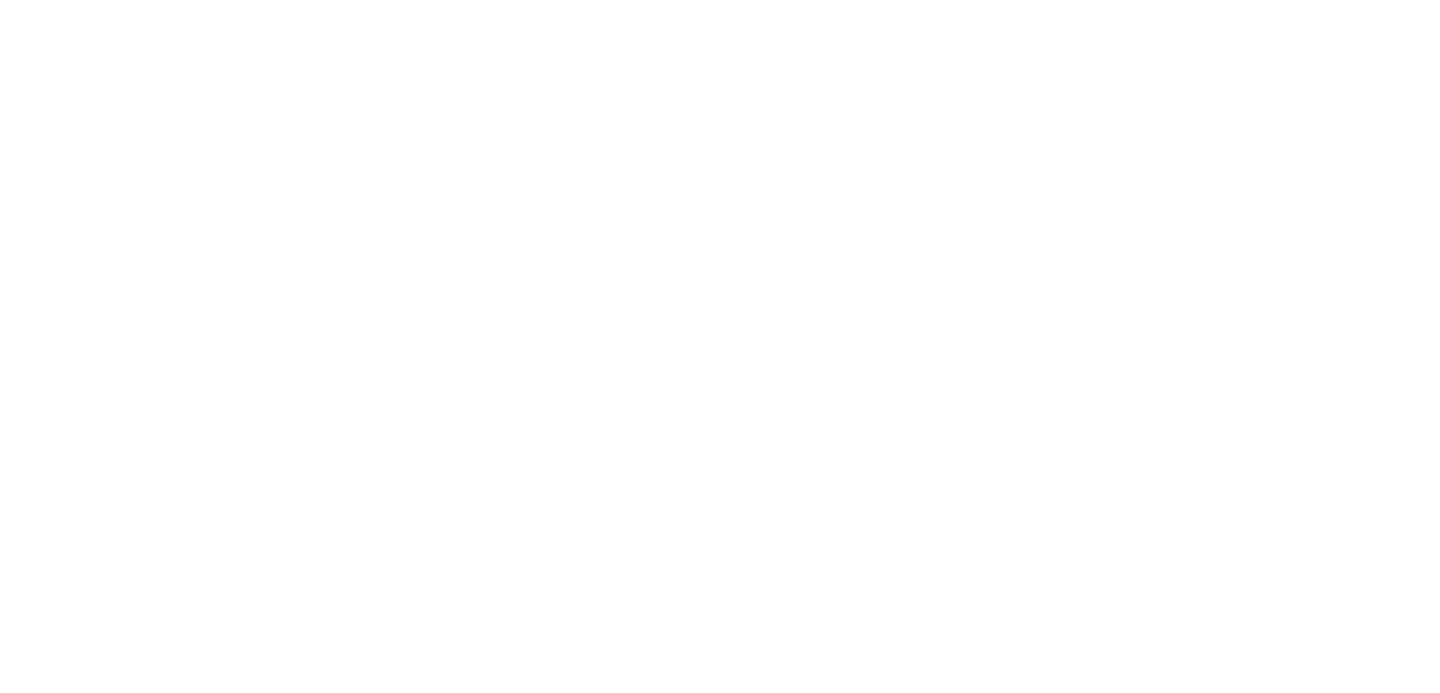 scroll, scrollTop: 0, scrollLeft: 0, axis: both 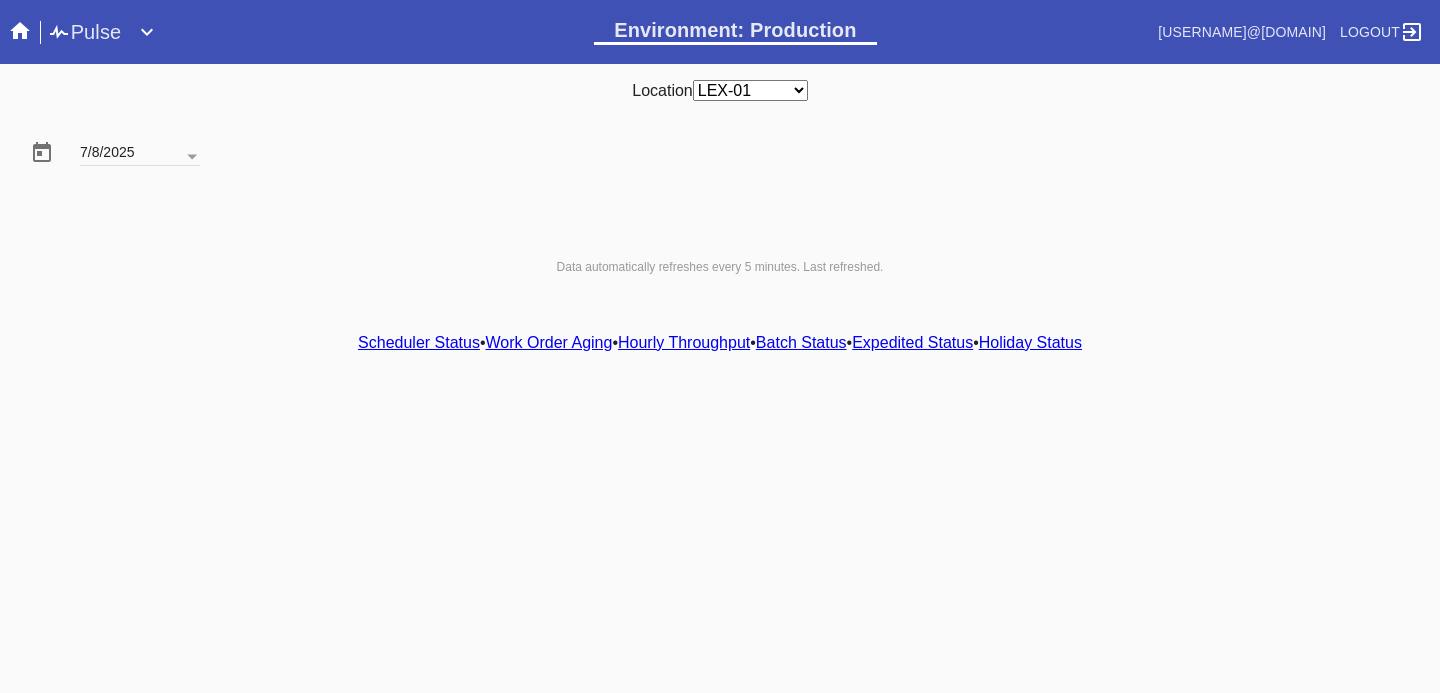 click on "Hourly Throughput" at bounding box center [684, 342] 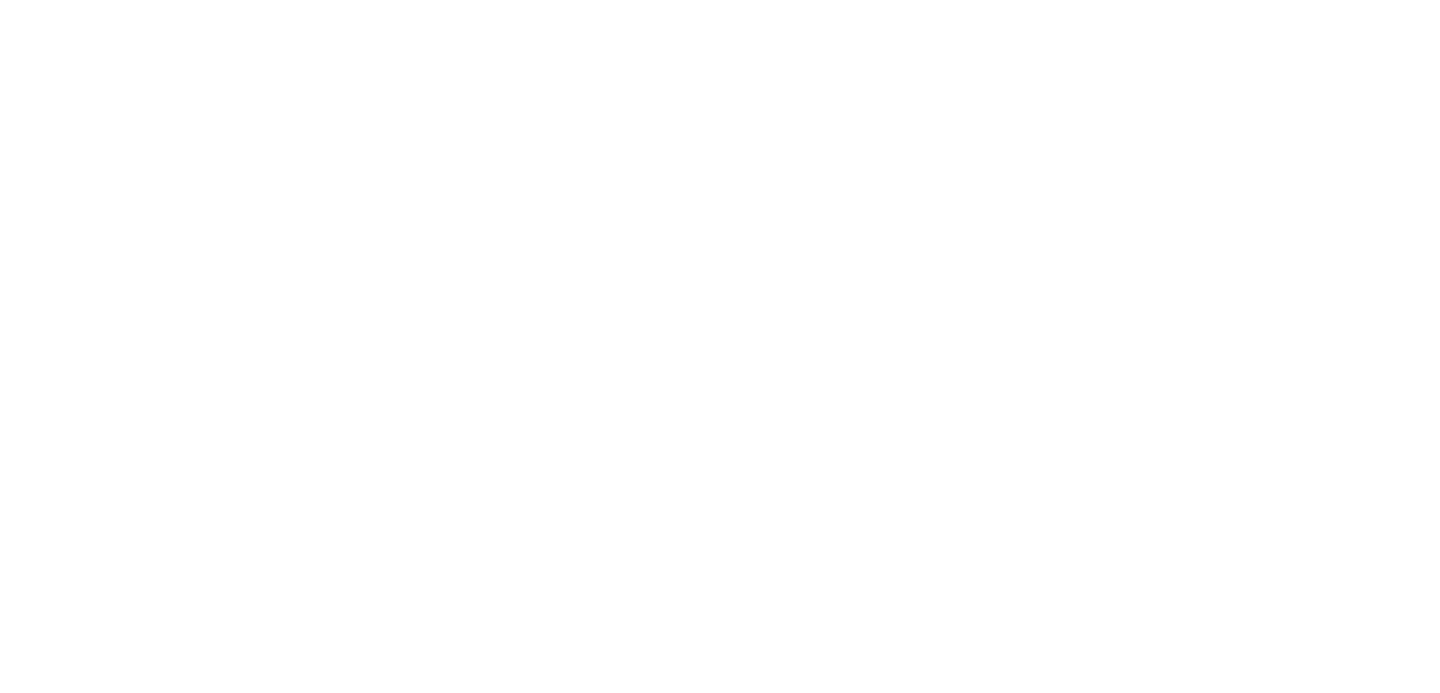 scroll, scrollTop: 0, scrollLeft: 0, axis: both 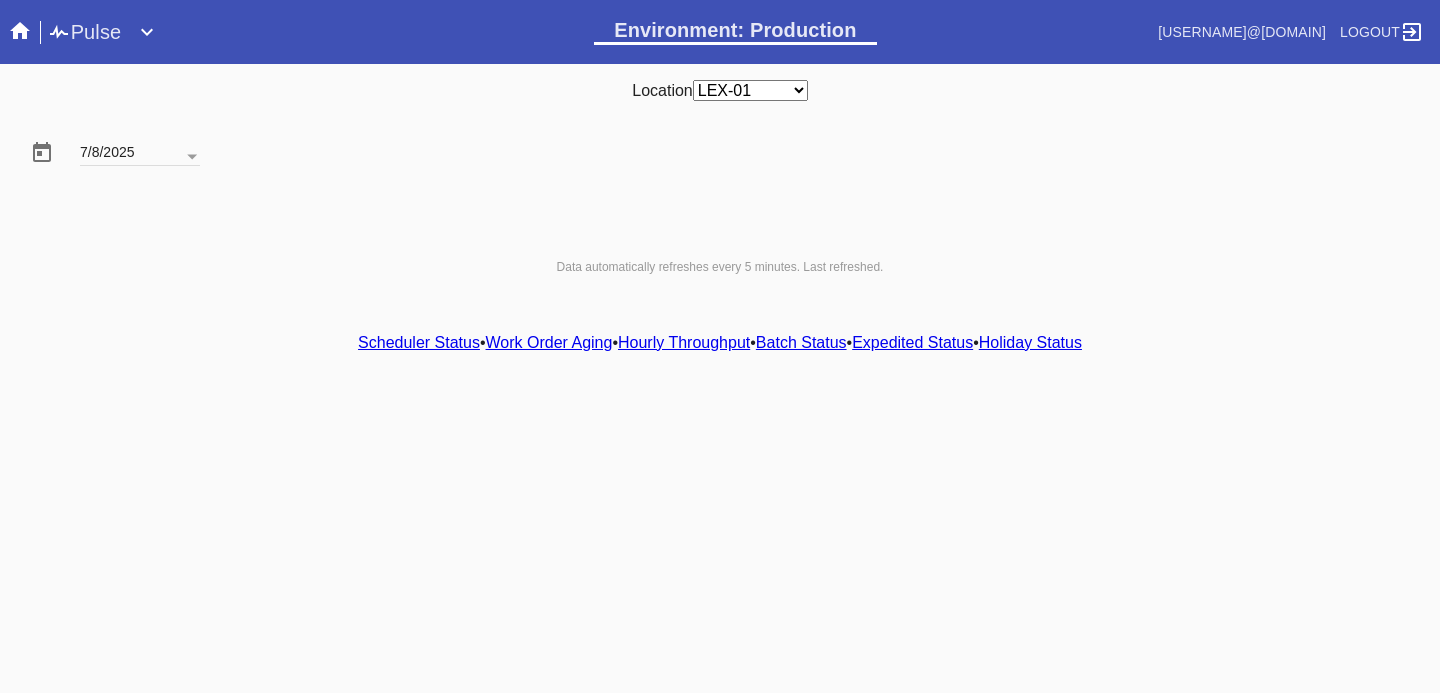 click on "Hourly Throughput" at bounding box center (684, 342) 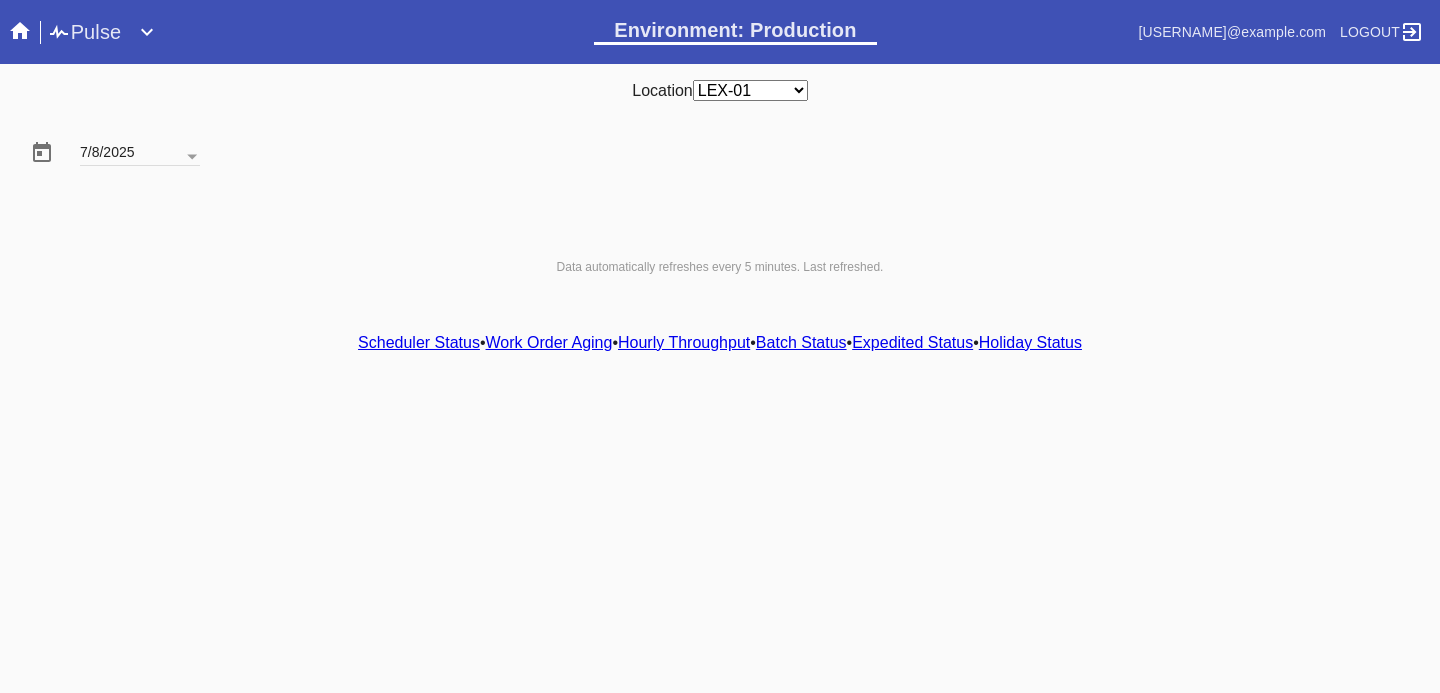 scroll, scrollTop: 0, scrollLeft: 0, axis: both 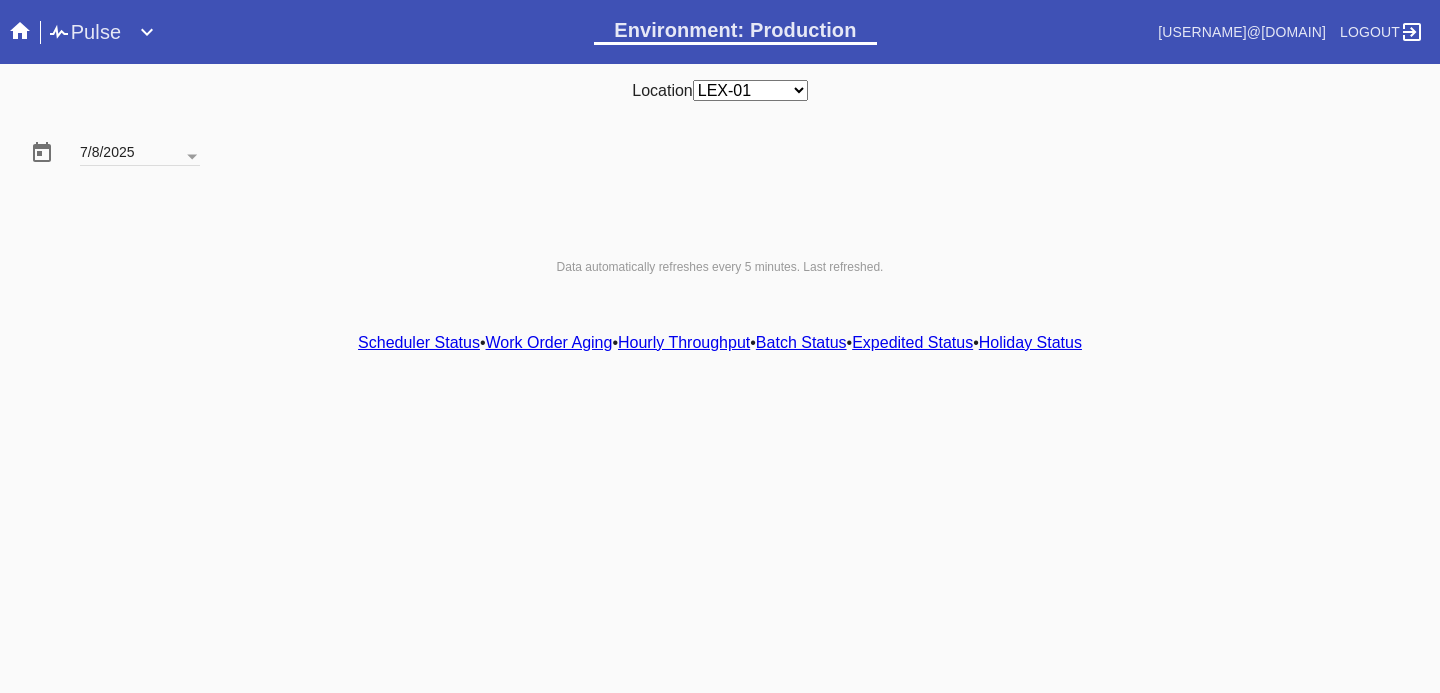 click on "Hourly Throughput" at bounding box center (684, 342) 